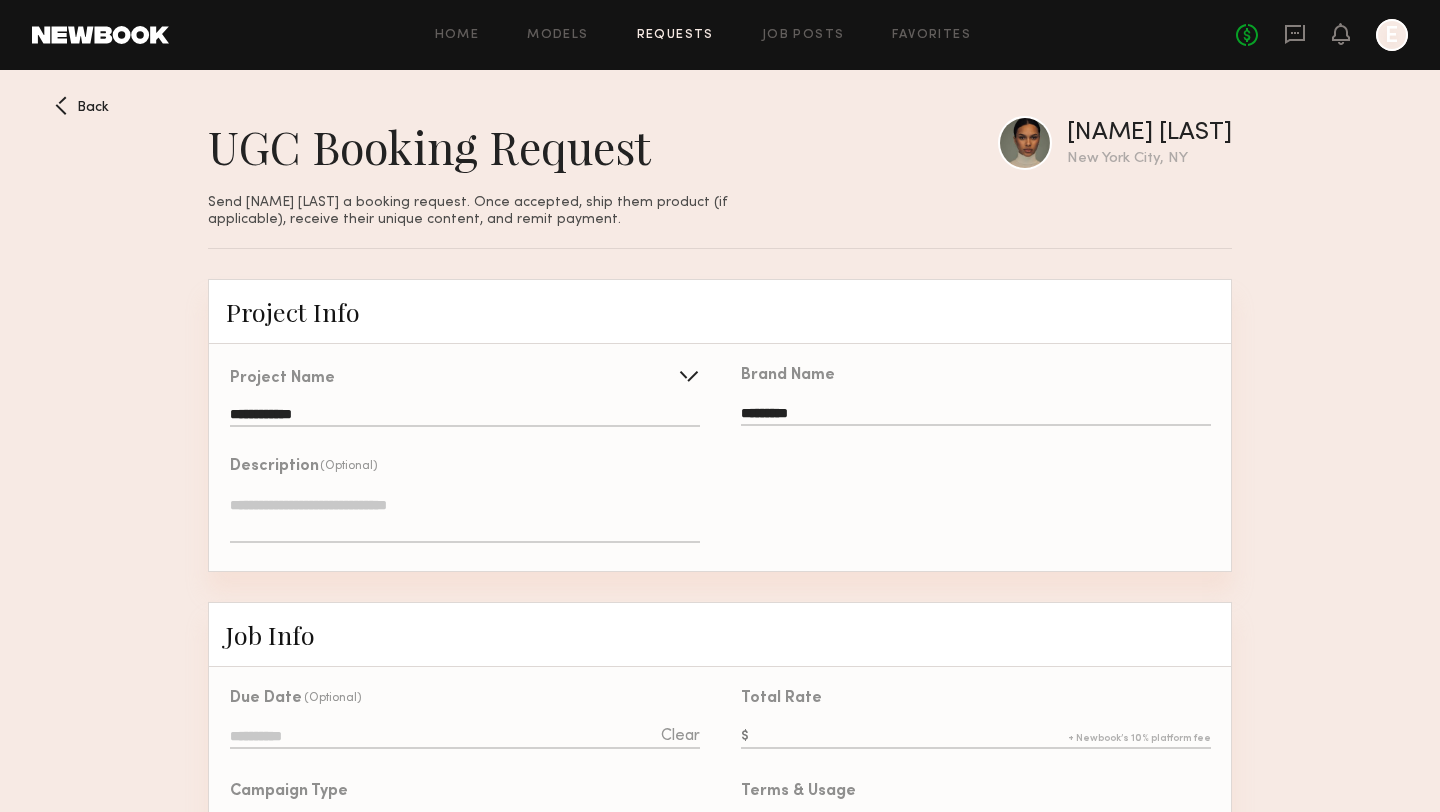 scroll, scrollTop: 1397, scrollLeft: 0, axis: vertical 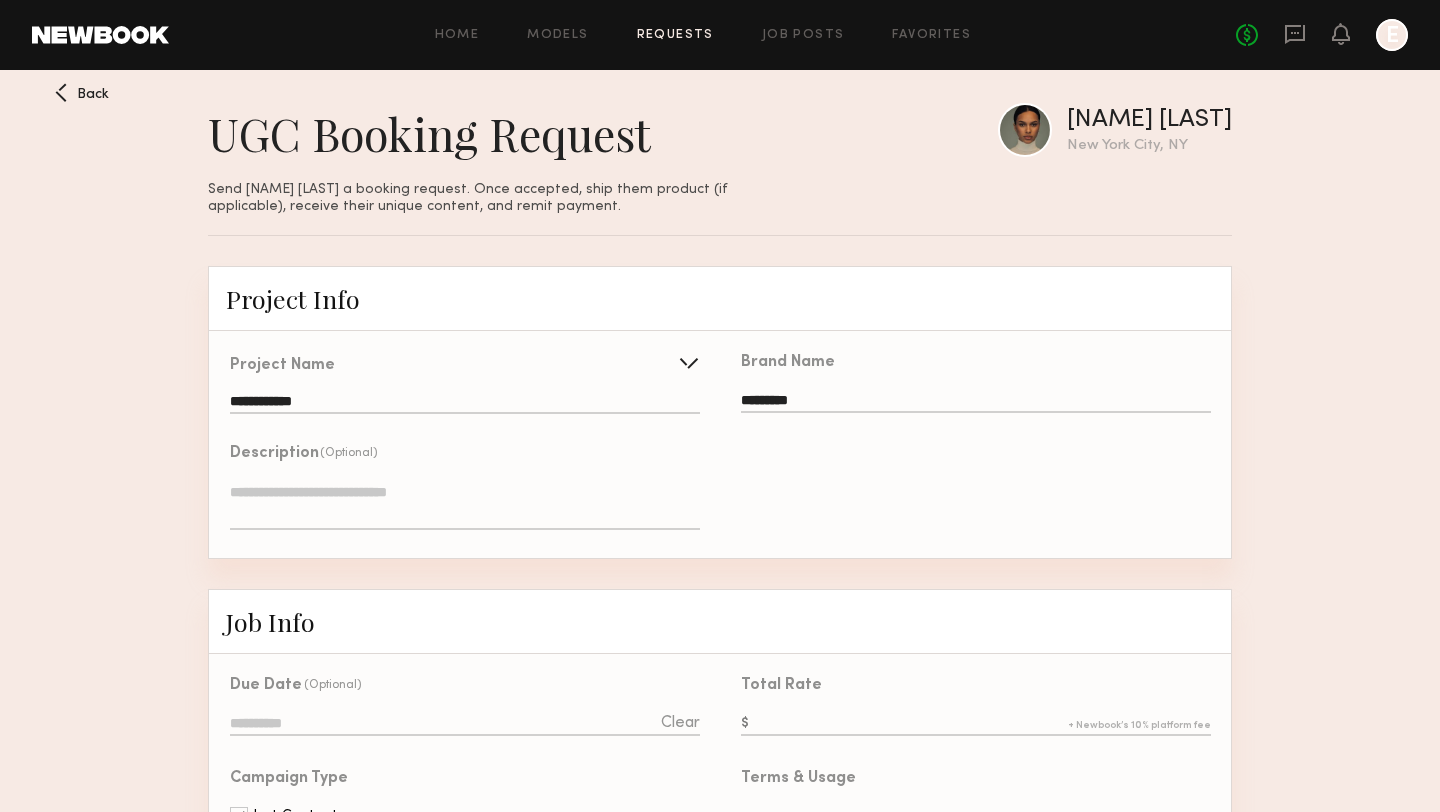 click 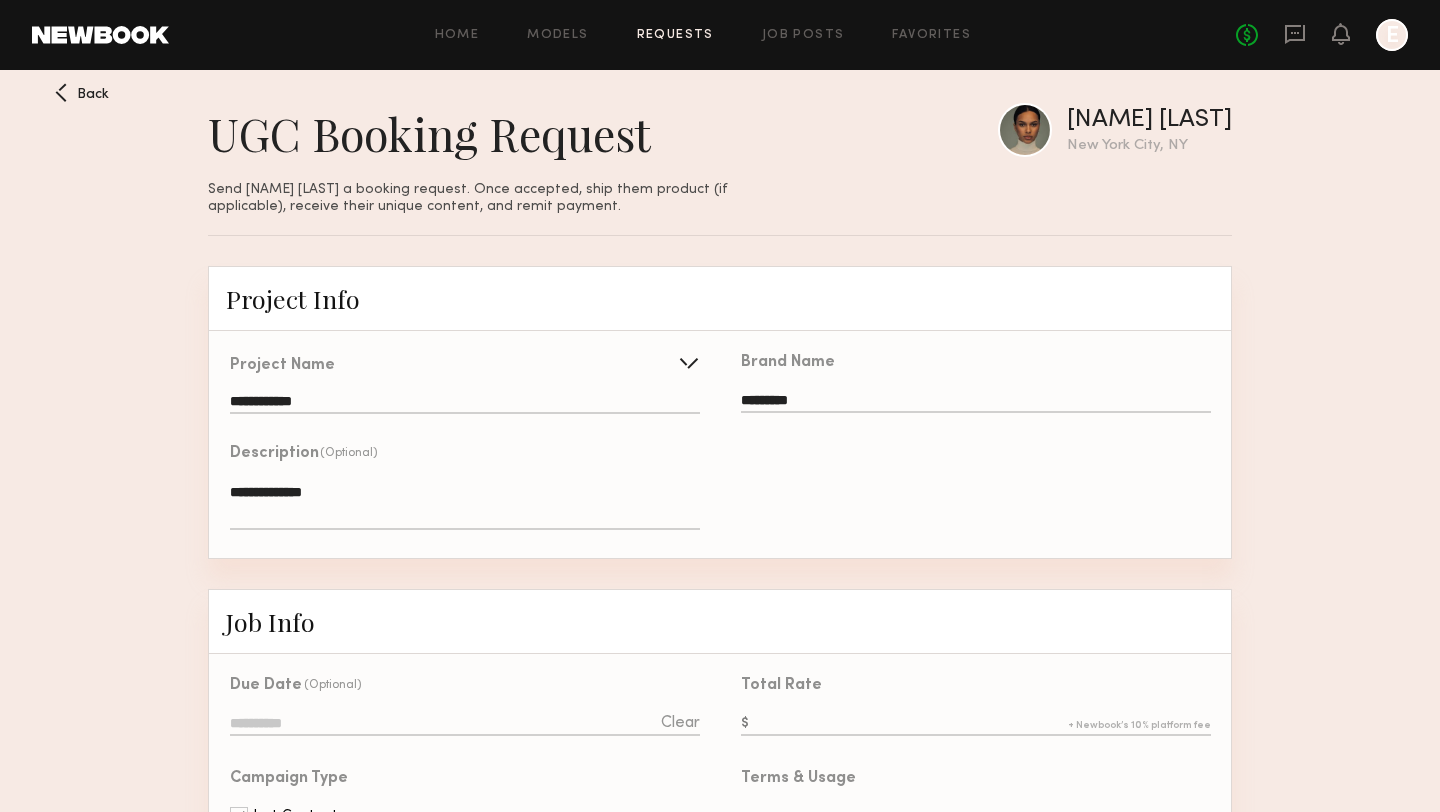 type on "**********" 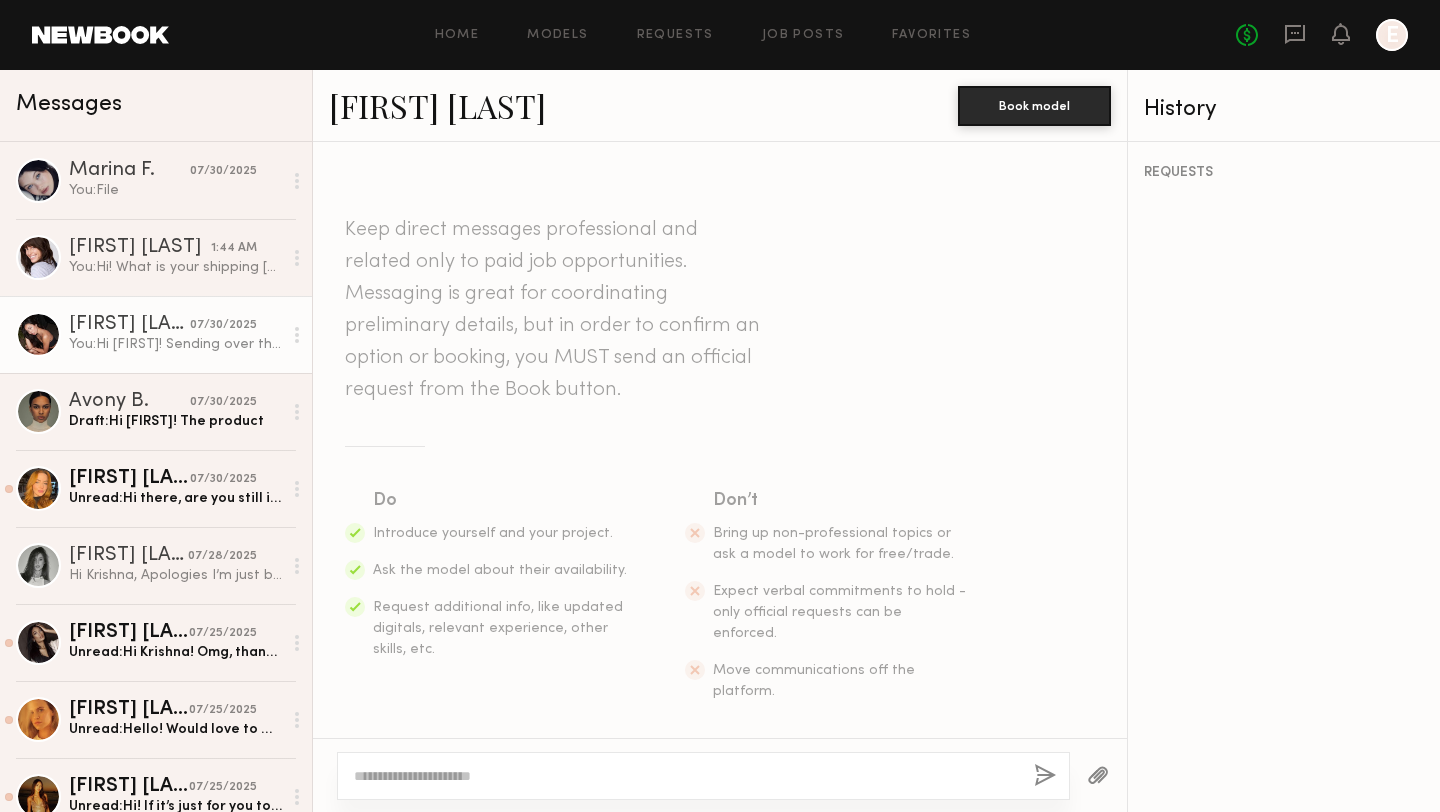 scroll, scrollTop: 0, scrollLeft: 0, axis: both 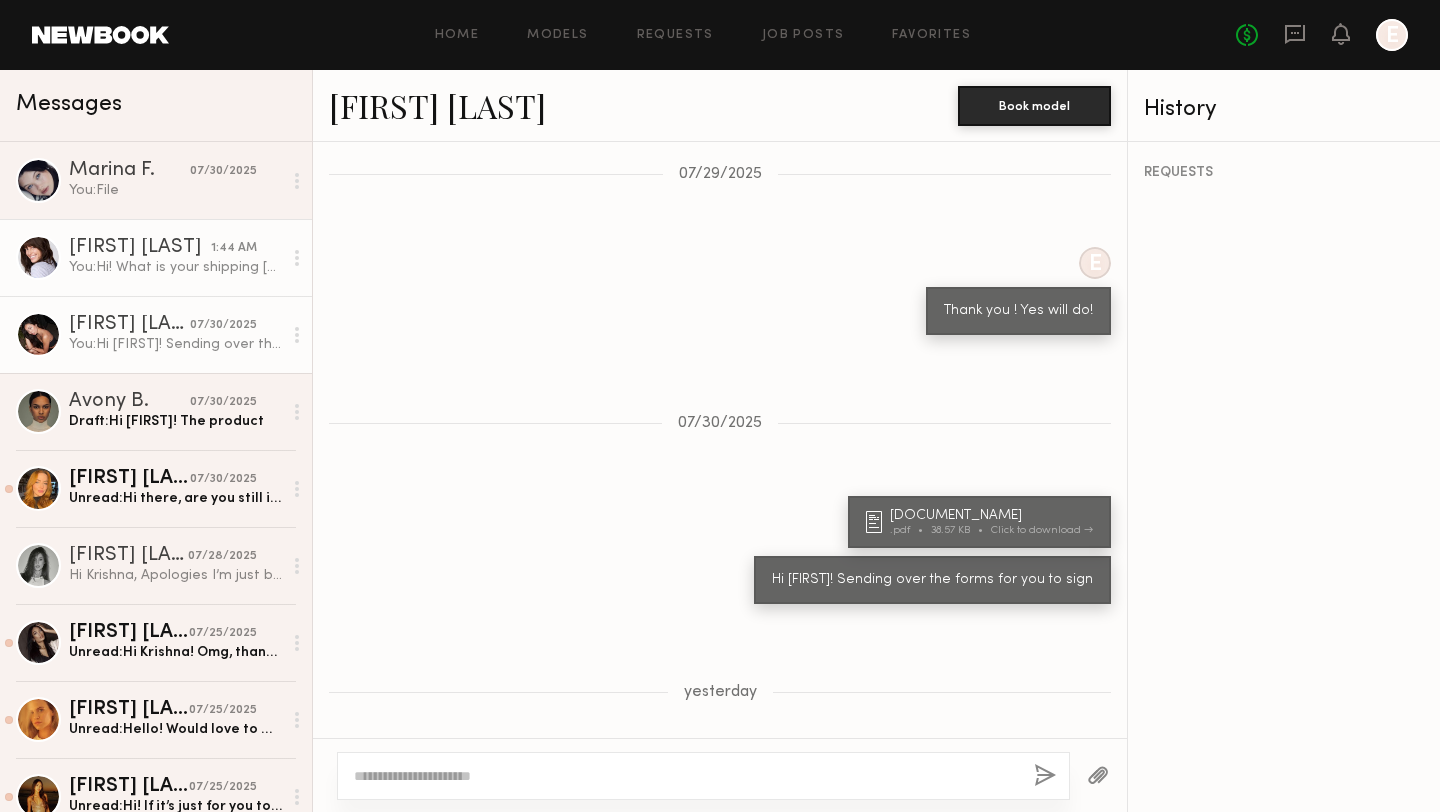 click on "[FIRST] [LAST]" 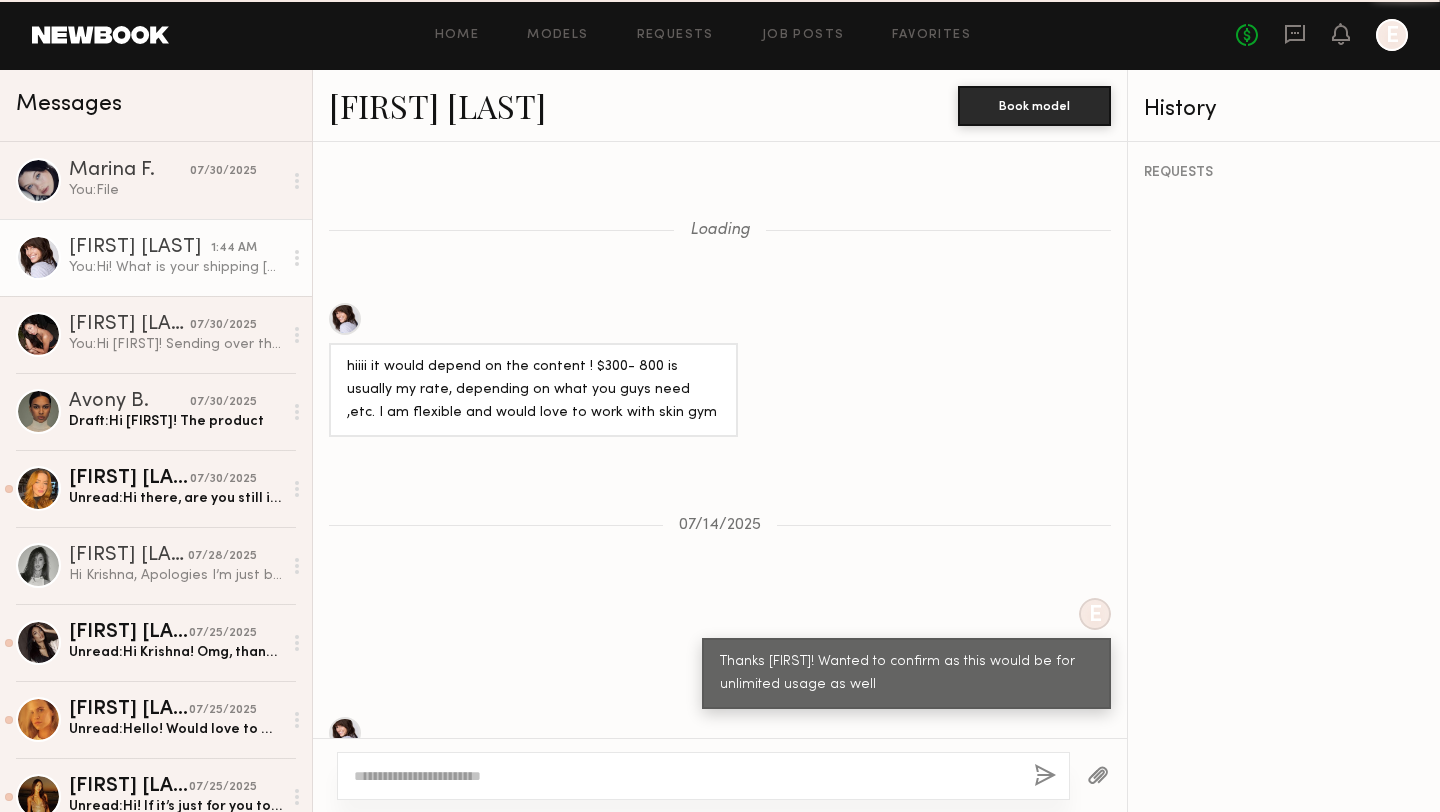 scroll, scrollTop: 1944, scrollLeft: 0, axis: vertical 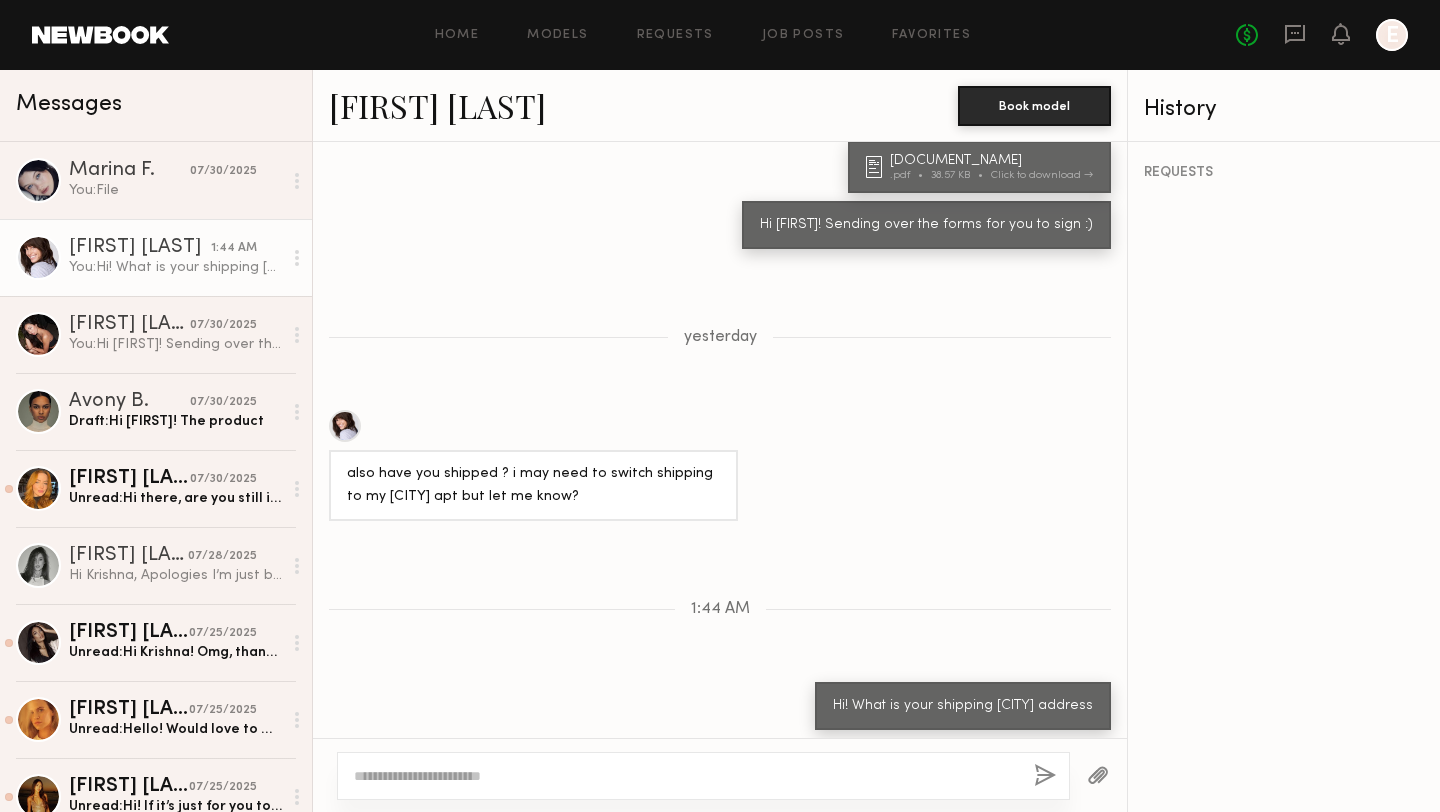 click 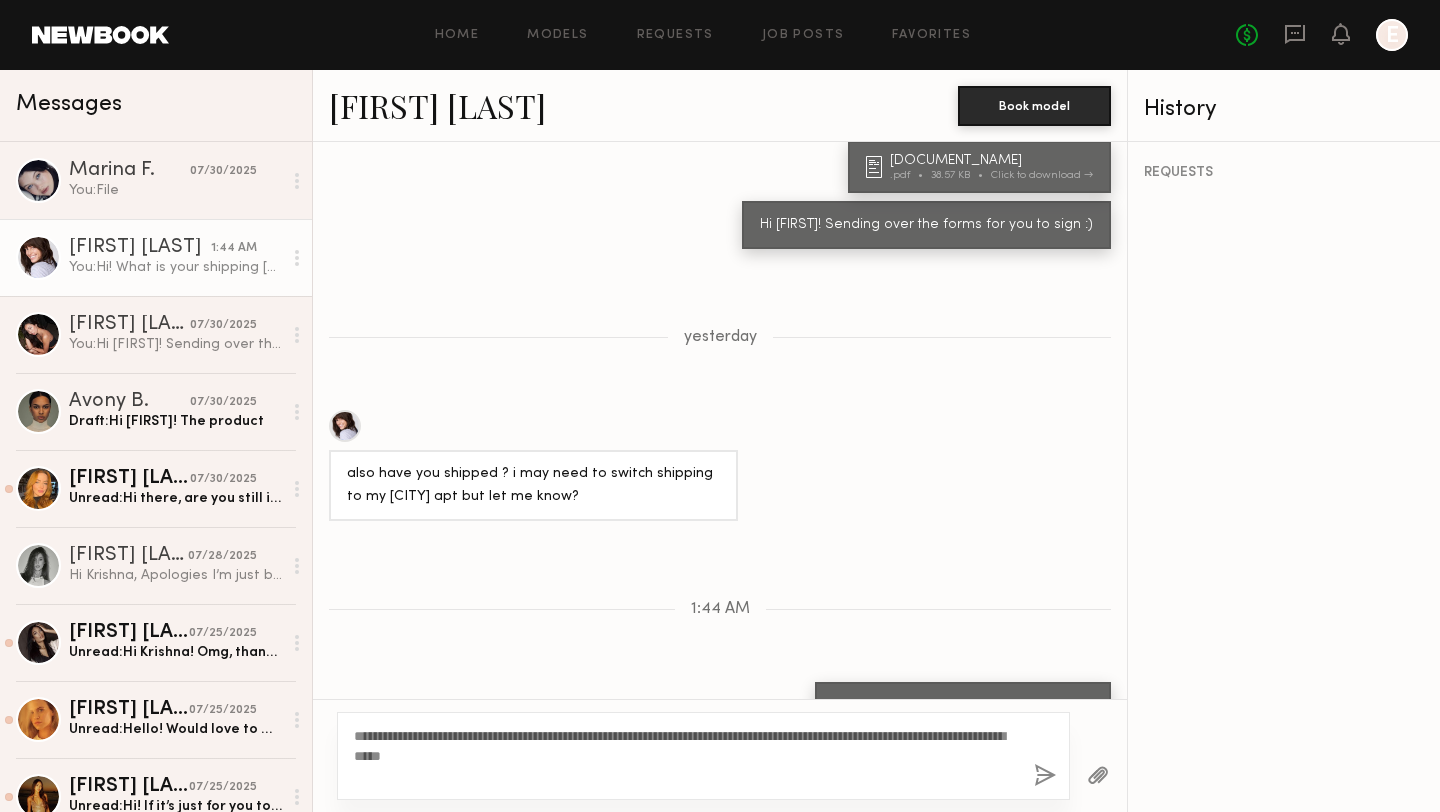 type on "**********" 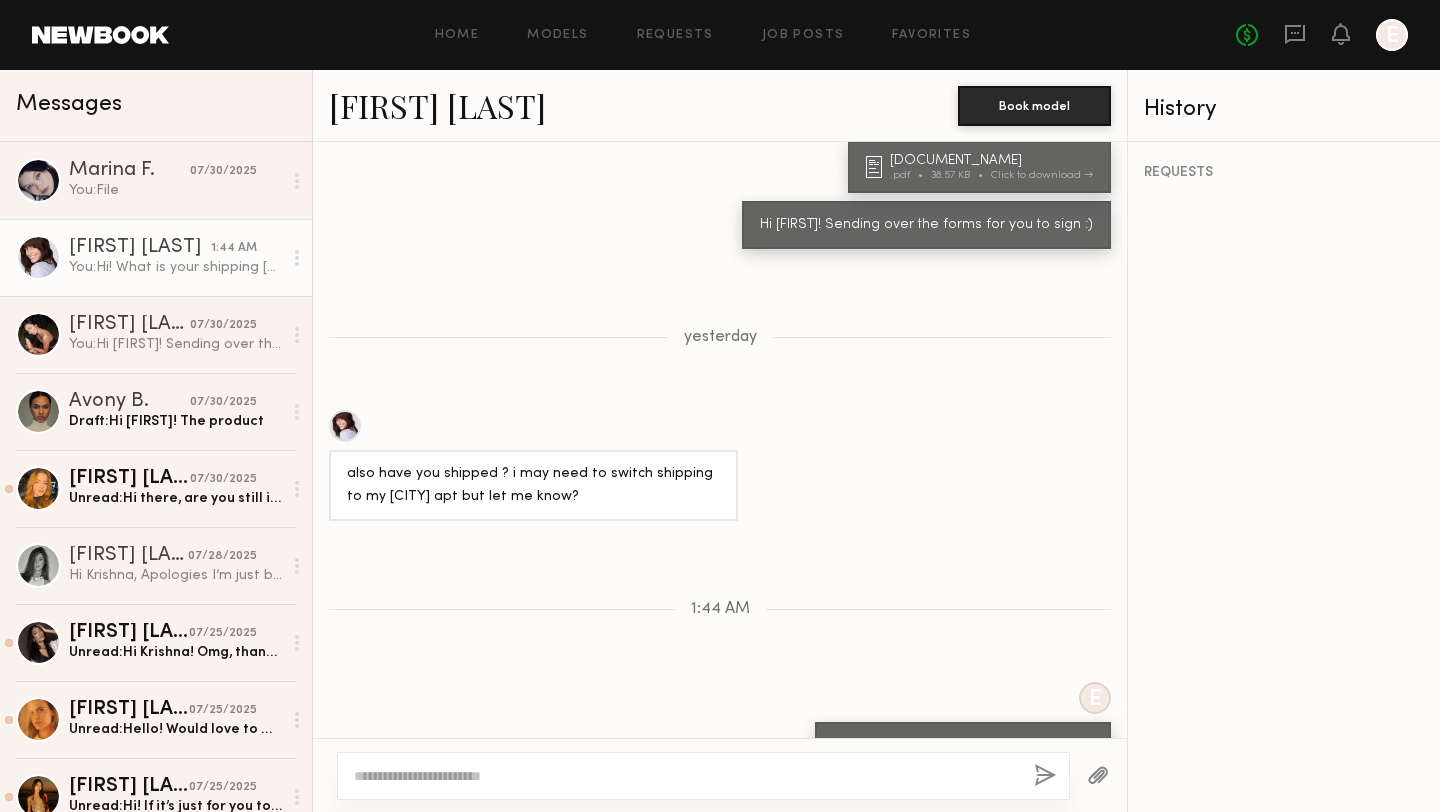 scroll, scrollTop: 2086, scrollLeft: 0, axis: vertical 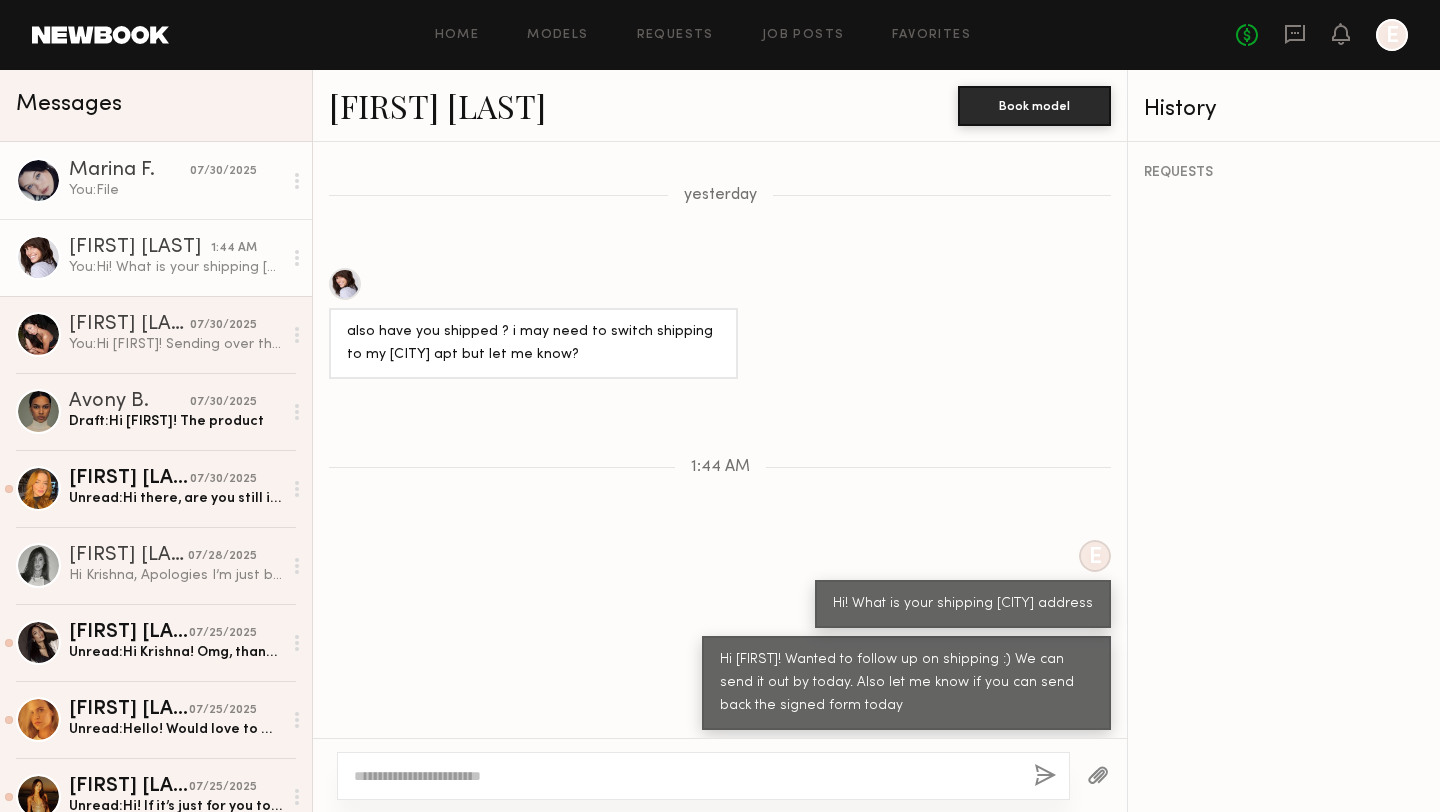 click on "You:  File" 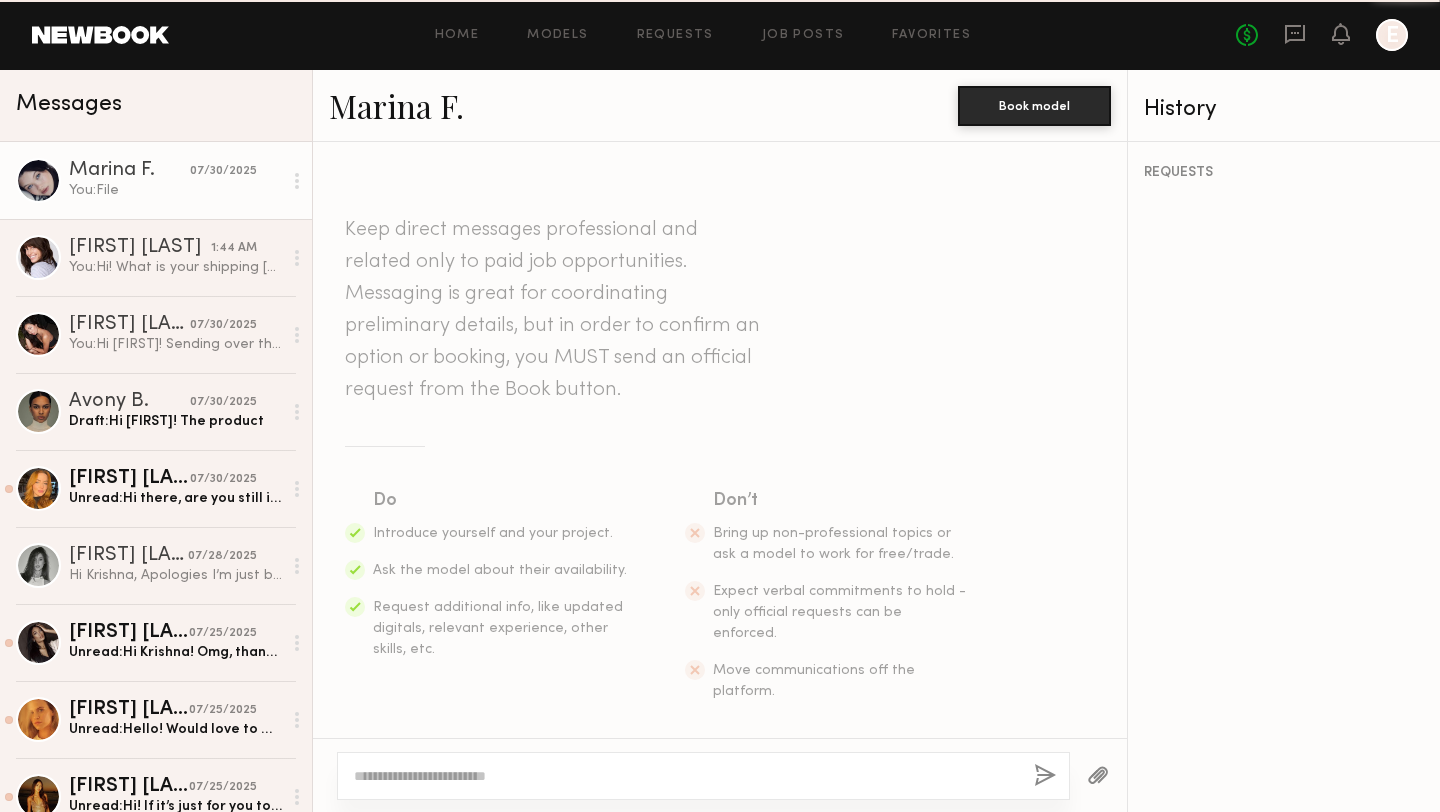 scroll, scrollTop: 1999, scrollLeft: 0, axis: vertical 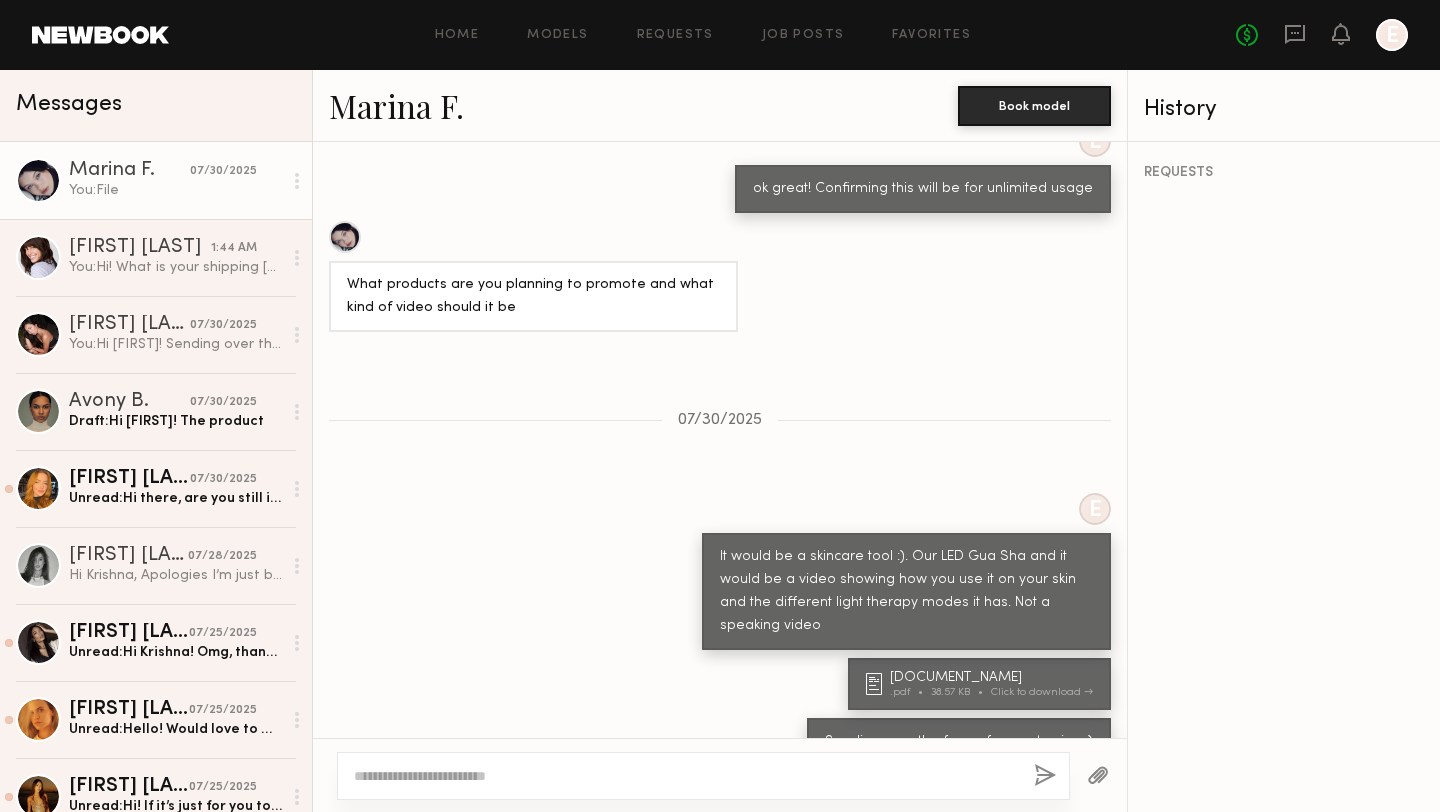 click 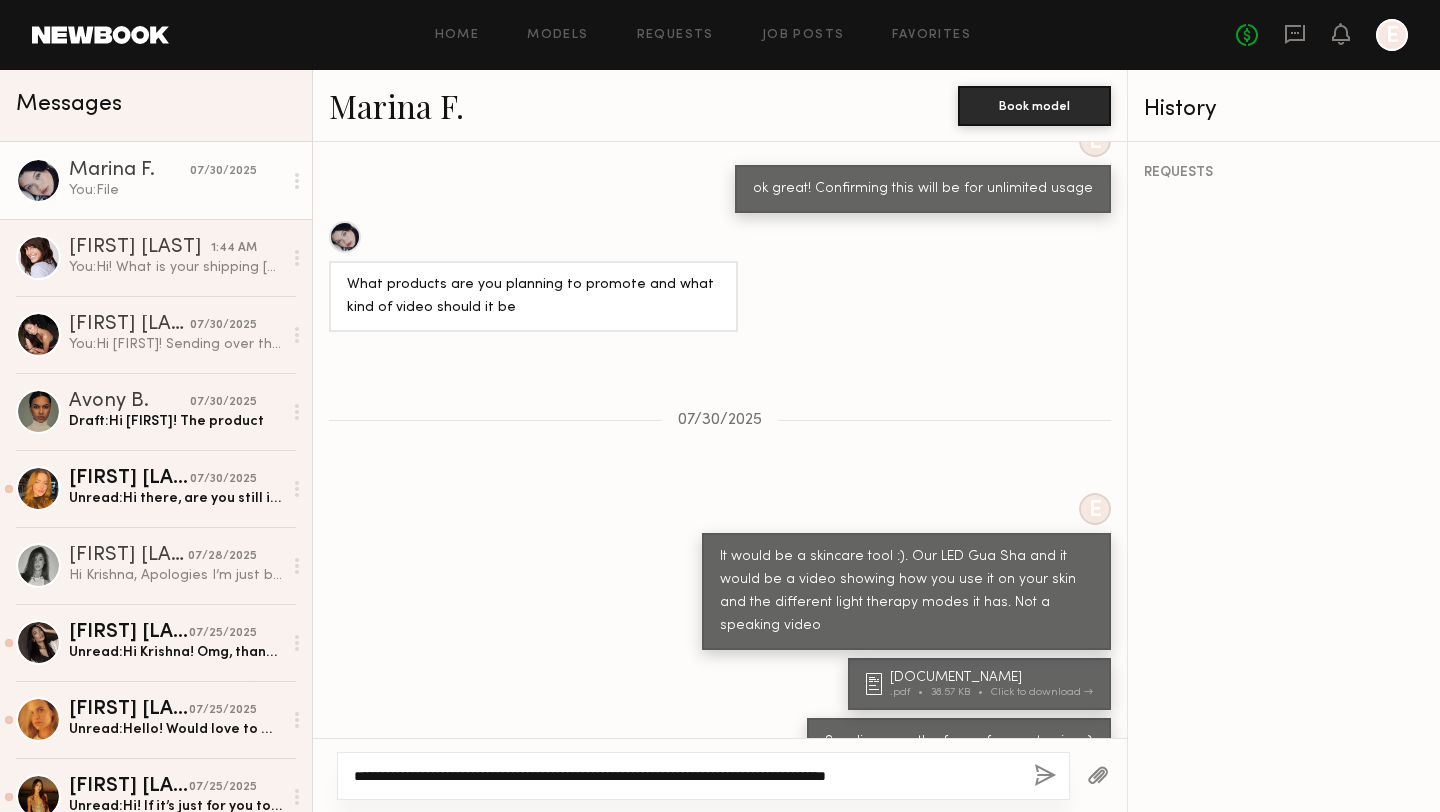 type on "**********" 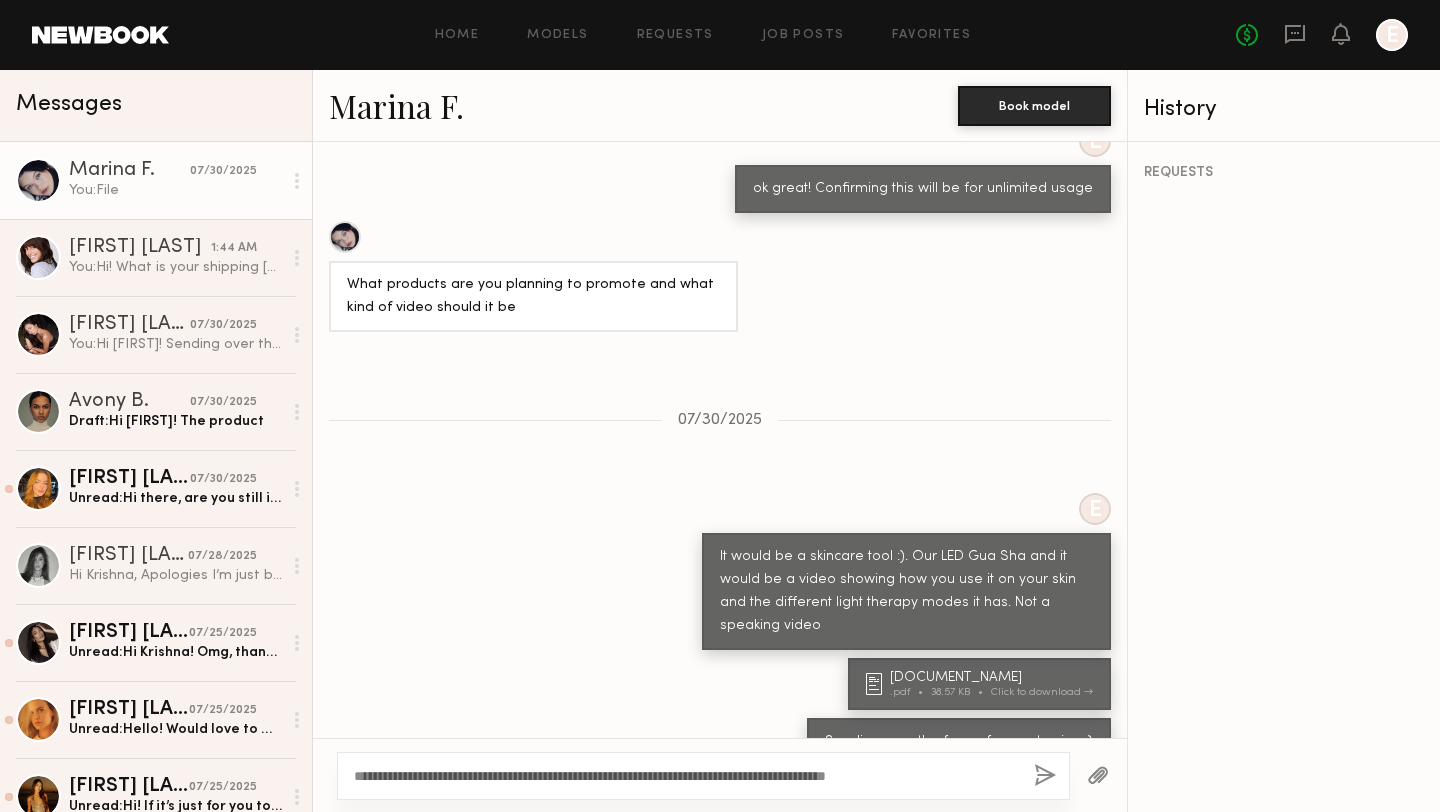 click 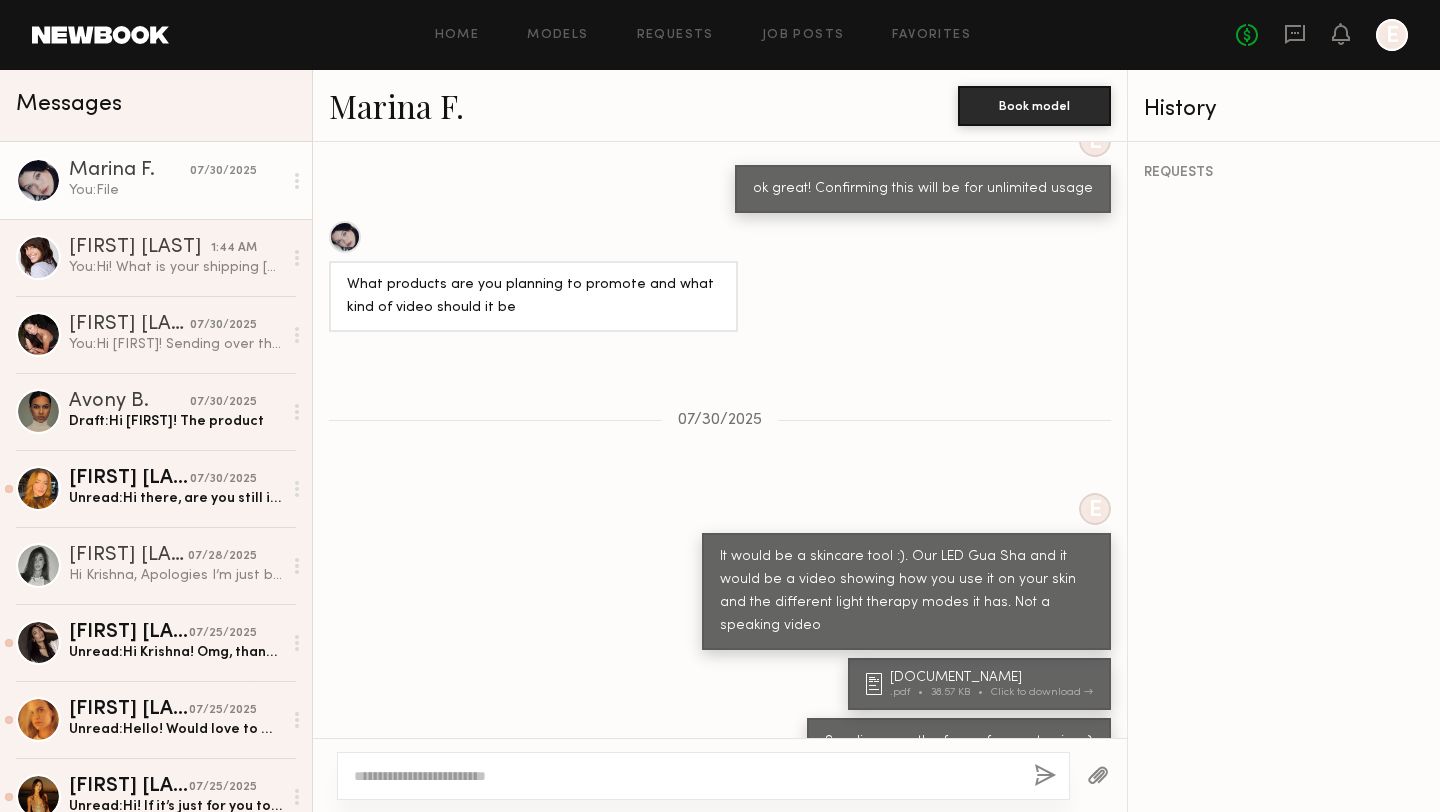 scroll, scrollTop: 2230, scrollLeft: 0, axis: vertical 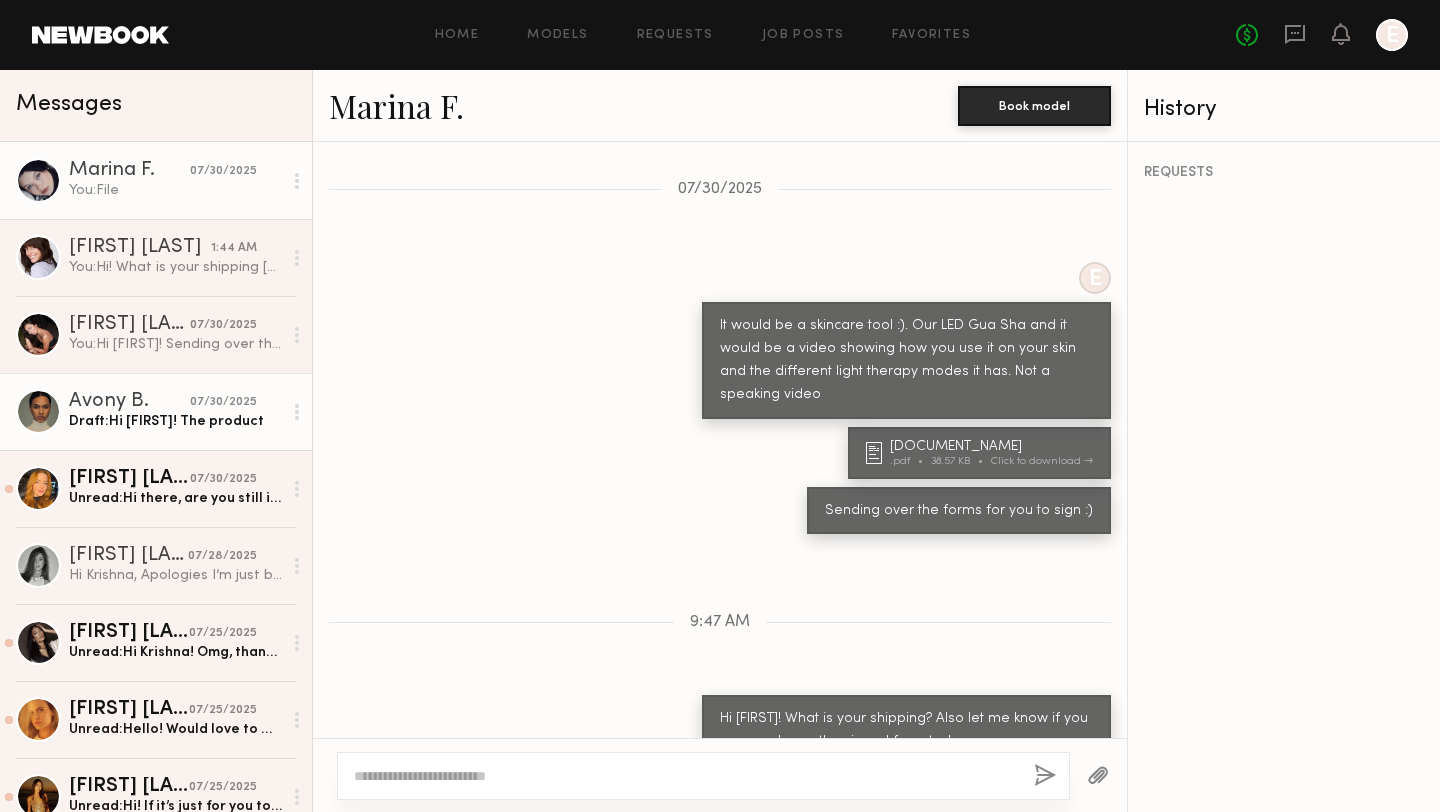 click on "Draft:  Hi [FIRST]! The product" 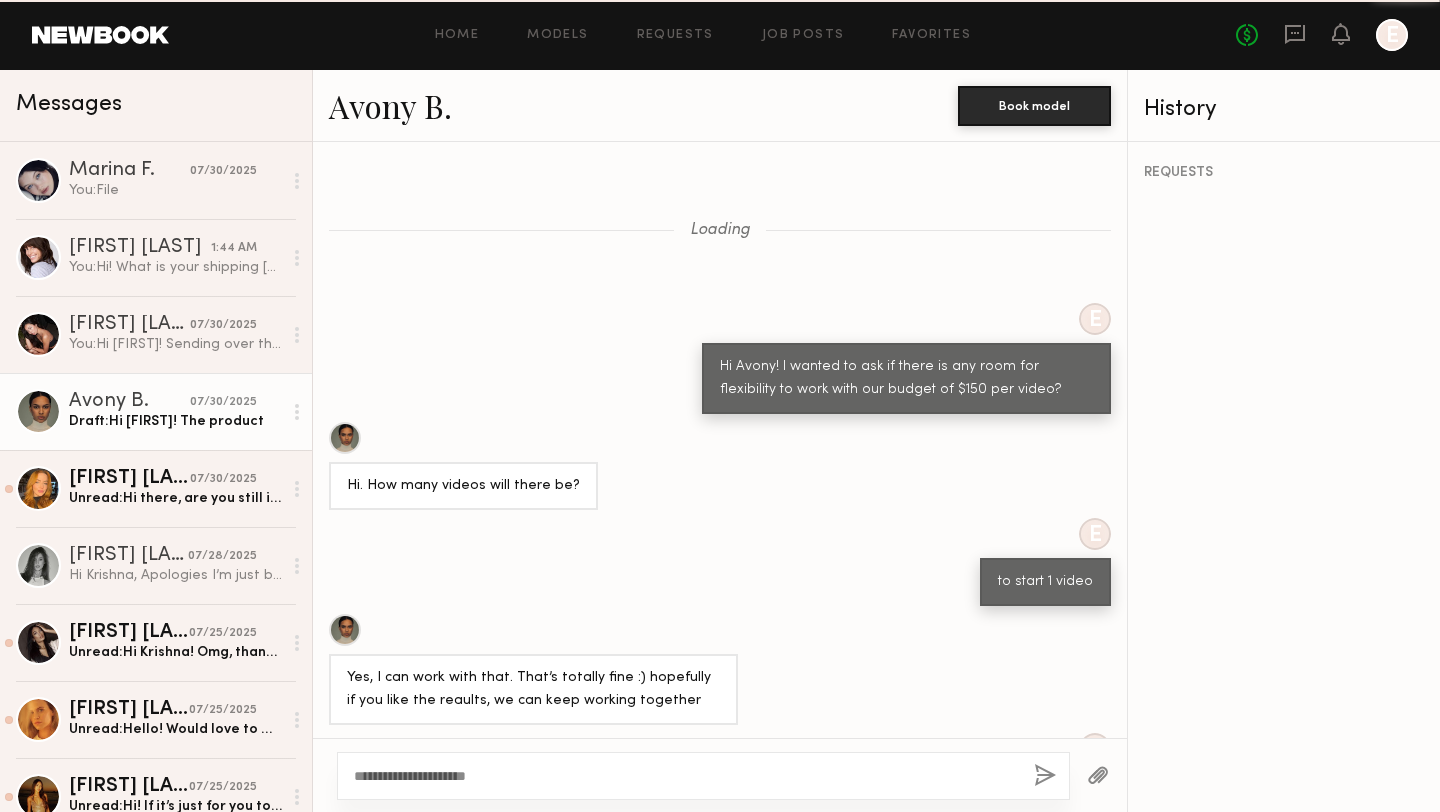 scroll, scrollTop: 2555, scrollLeft: 0, axis: vertical 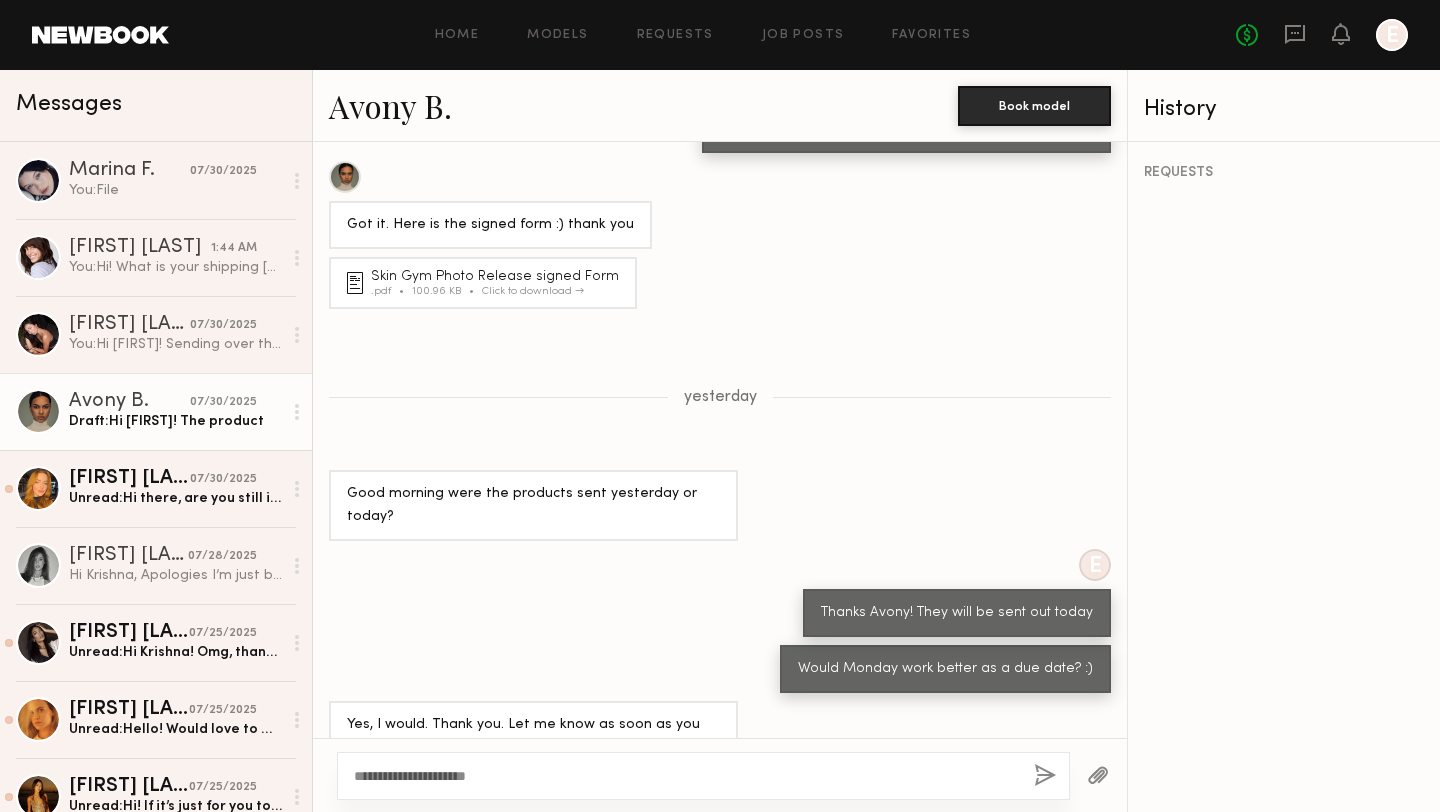 drag, startPoint x: 551, startPoint y: 772, endPoint x: 422, endPoint y: 771, distance: 129.00388 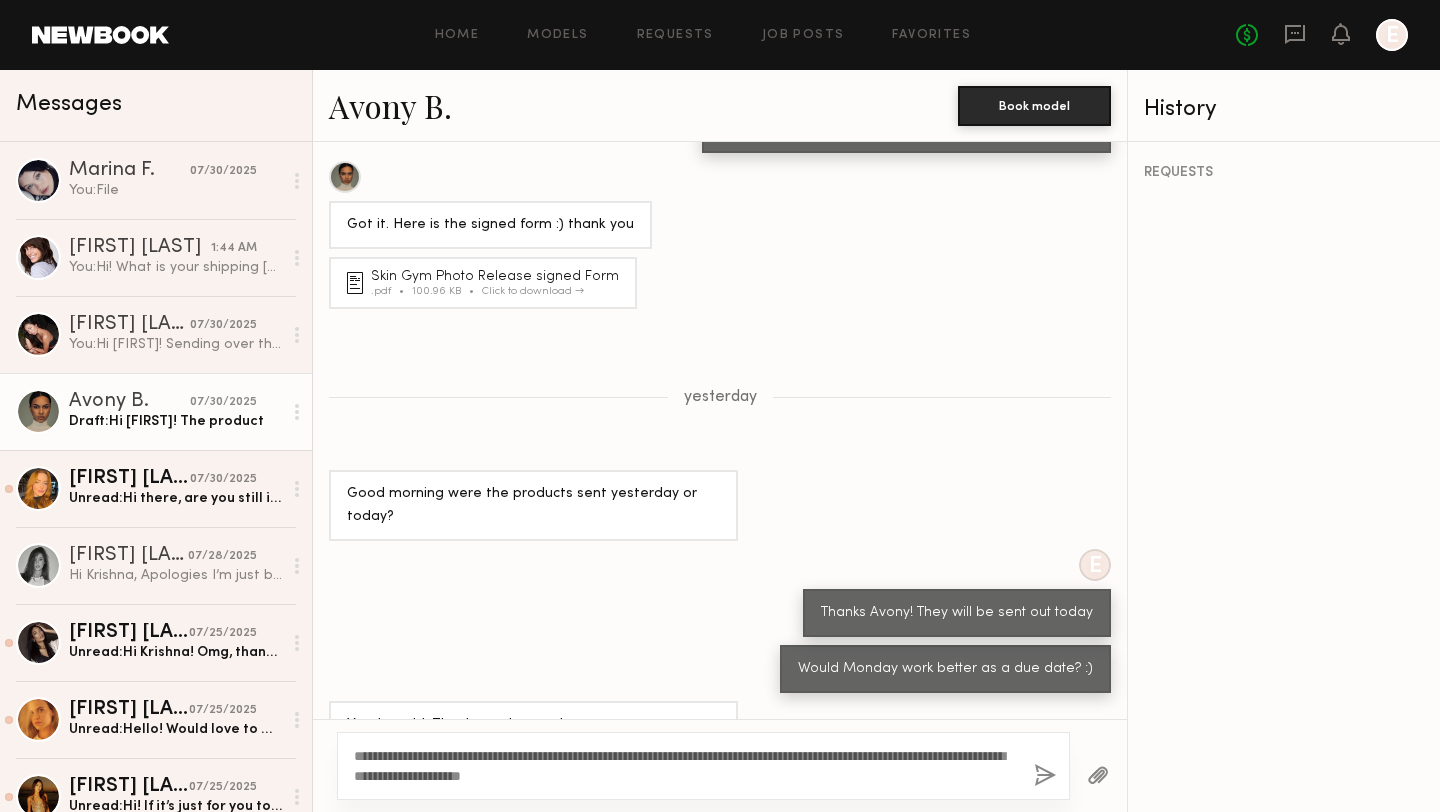 type on "**********" 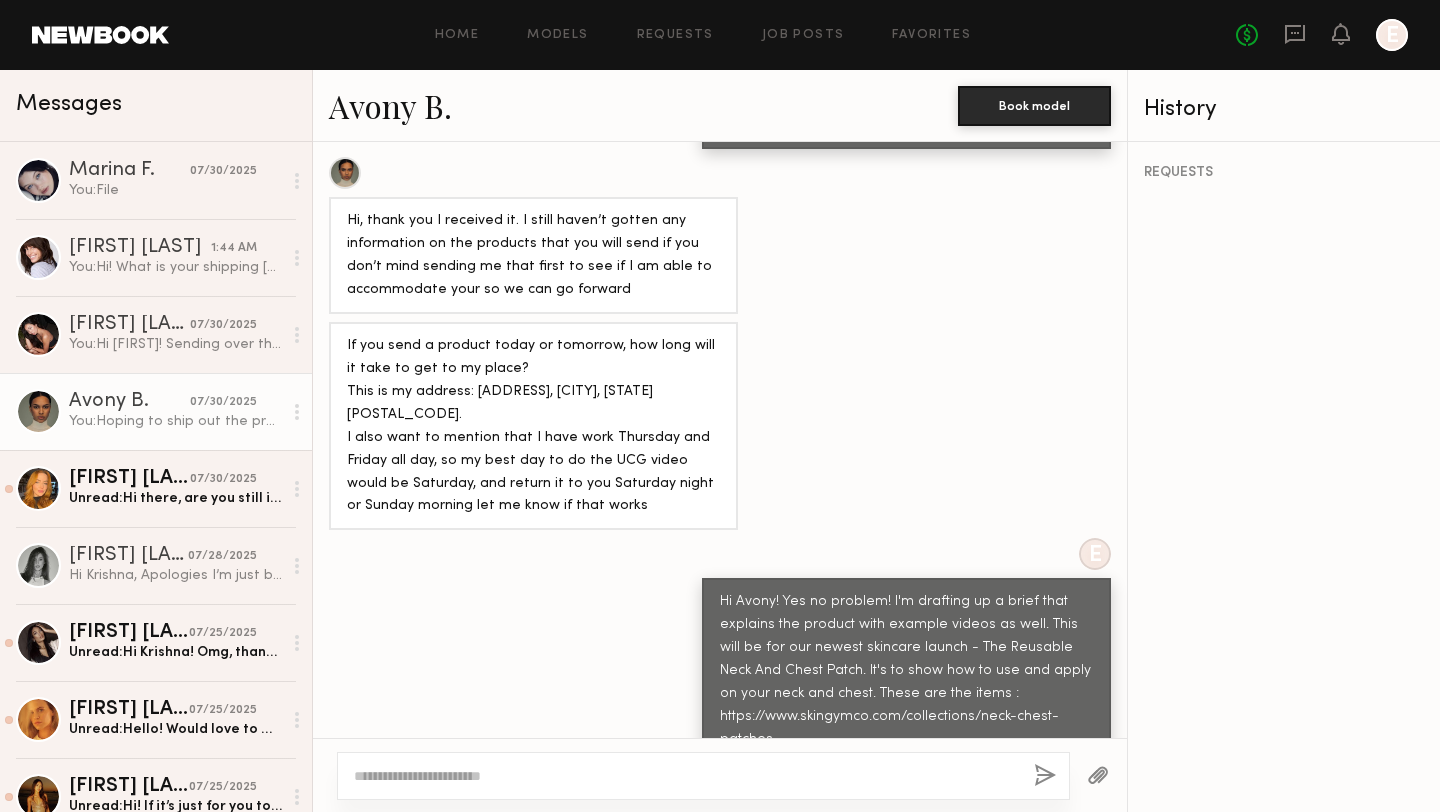 scroll, scrollTop: 1647, scrollLeft: 0, axis: vertical 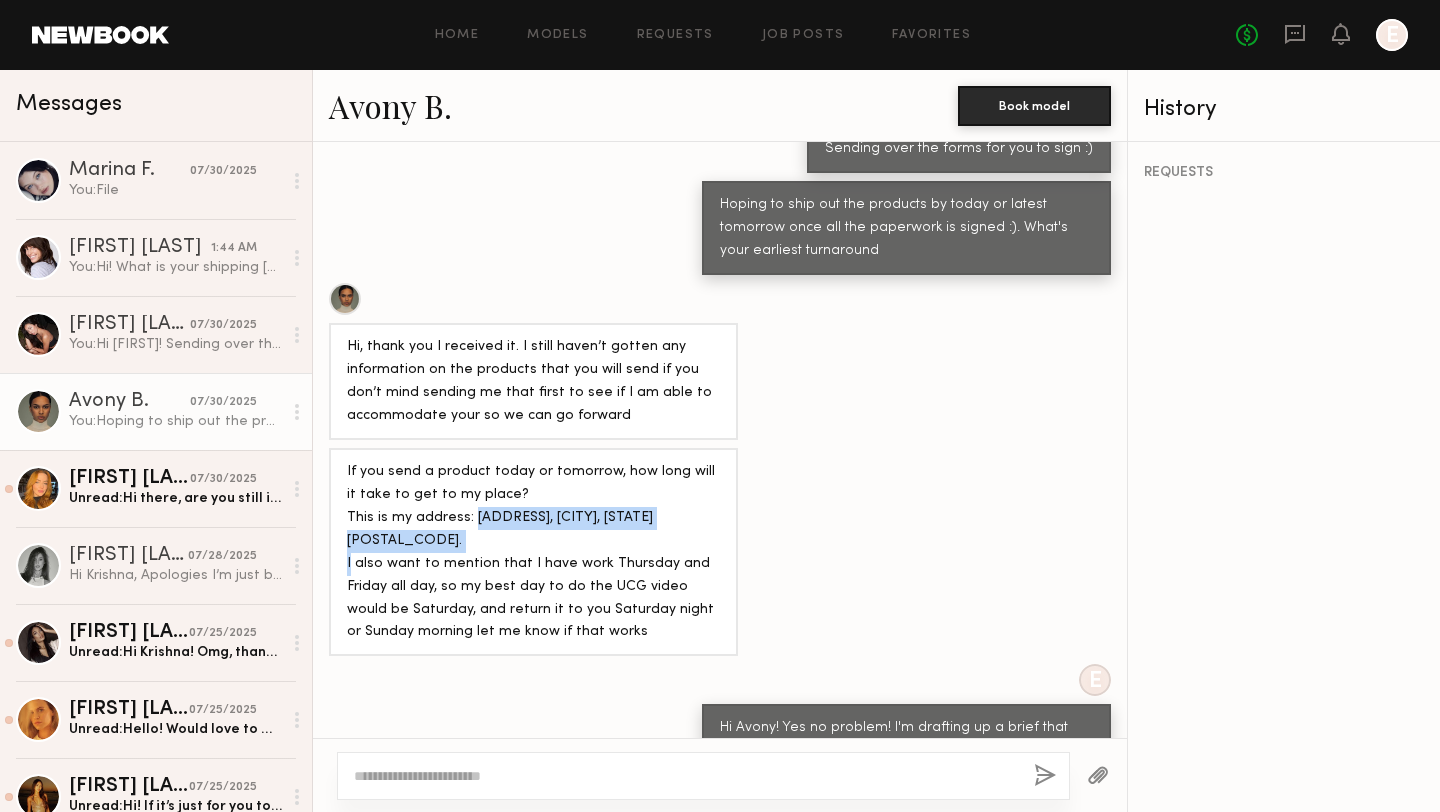 drag, startPoint x: 470, startPoint y: 512, endPoint x: 529, endPoint y: 538, distance: 64.4748 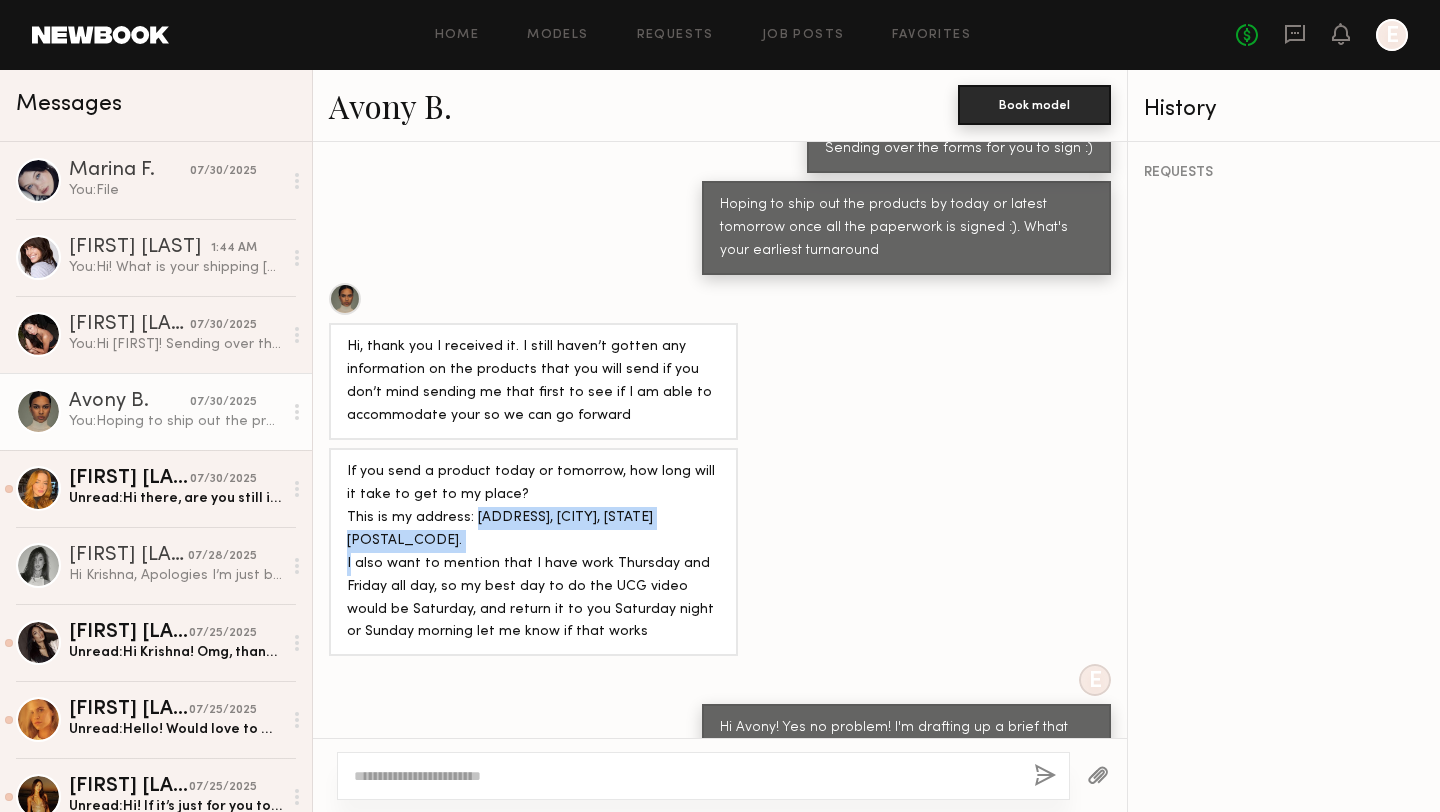 drag, startPoint x: 993, startPoint y: 87, endPoint x: 963, endPoint y: 160, distance: 78.92401 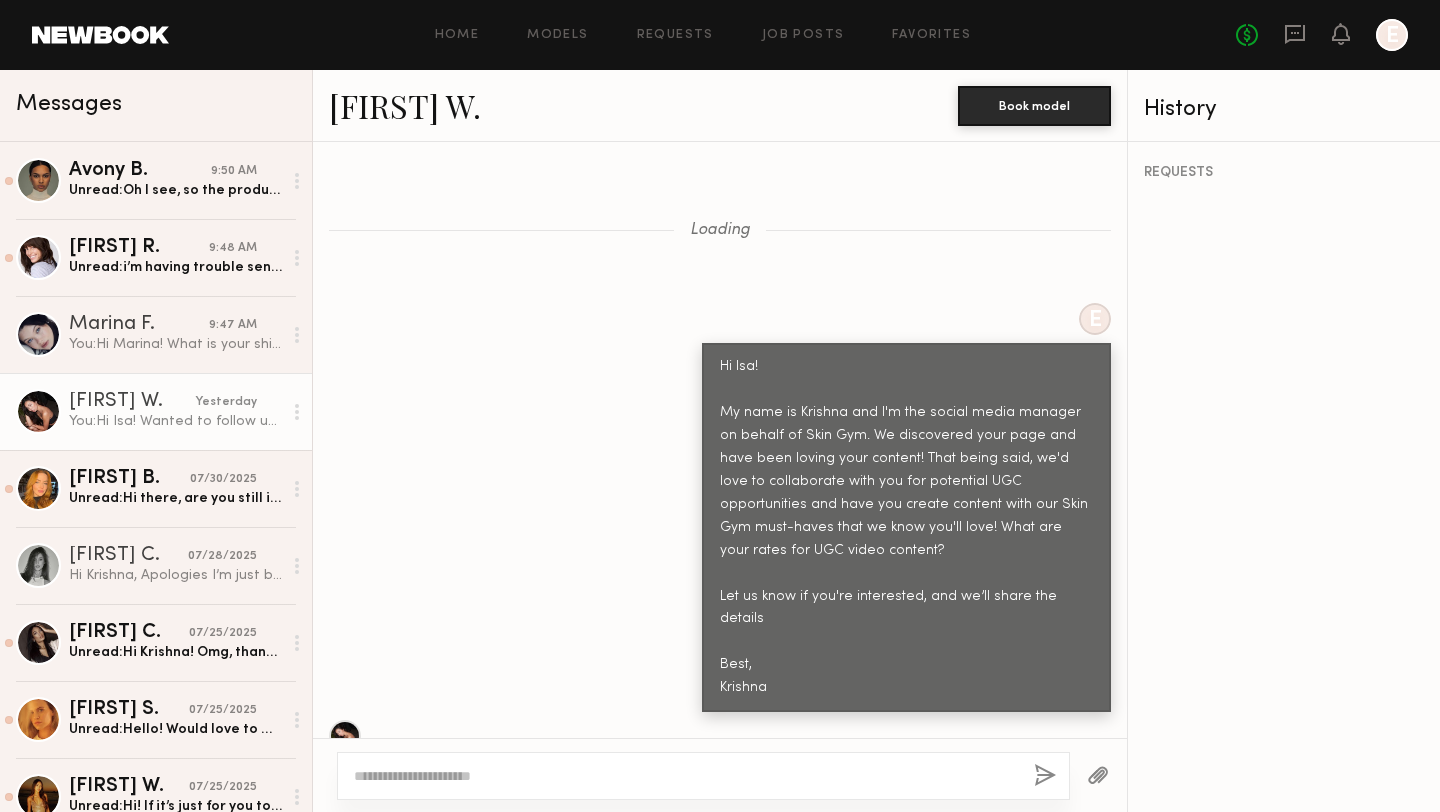 scroll, scrollTop: 0, scrollLeft: 0, axis: both 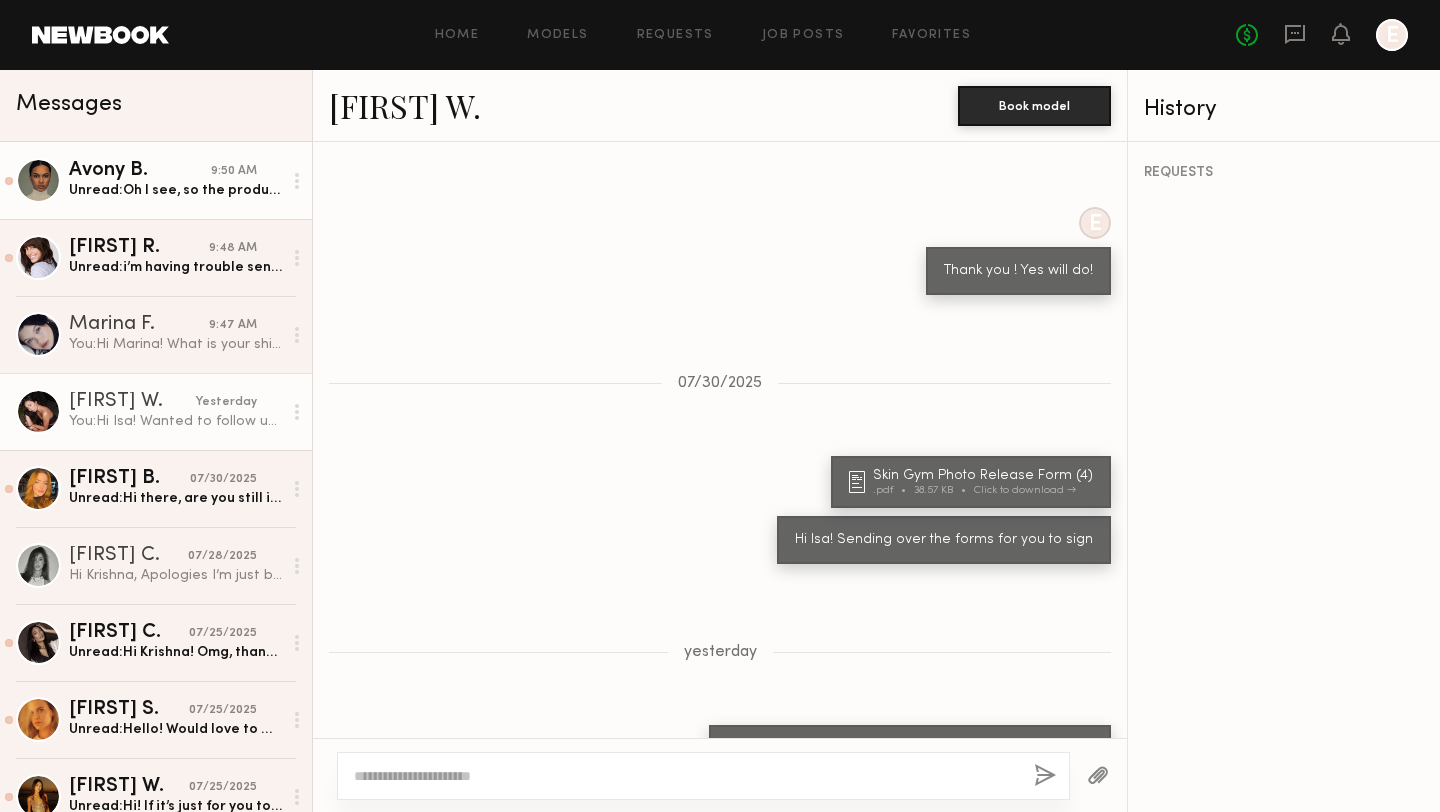 click on "Unread:  Oh I see, so the products will be delivered by Monday ? So my due date will be Tuesday night or Wednesday morning :)" 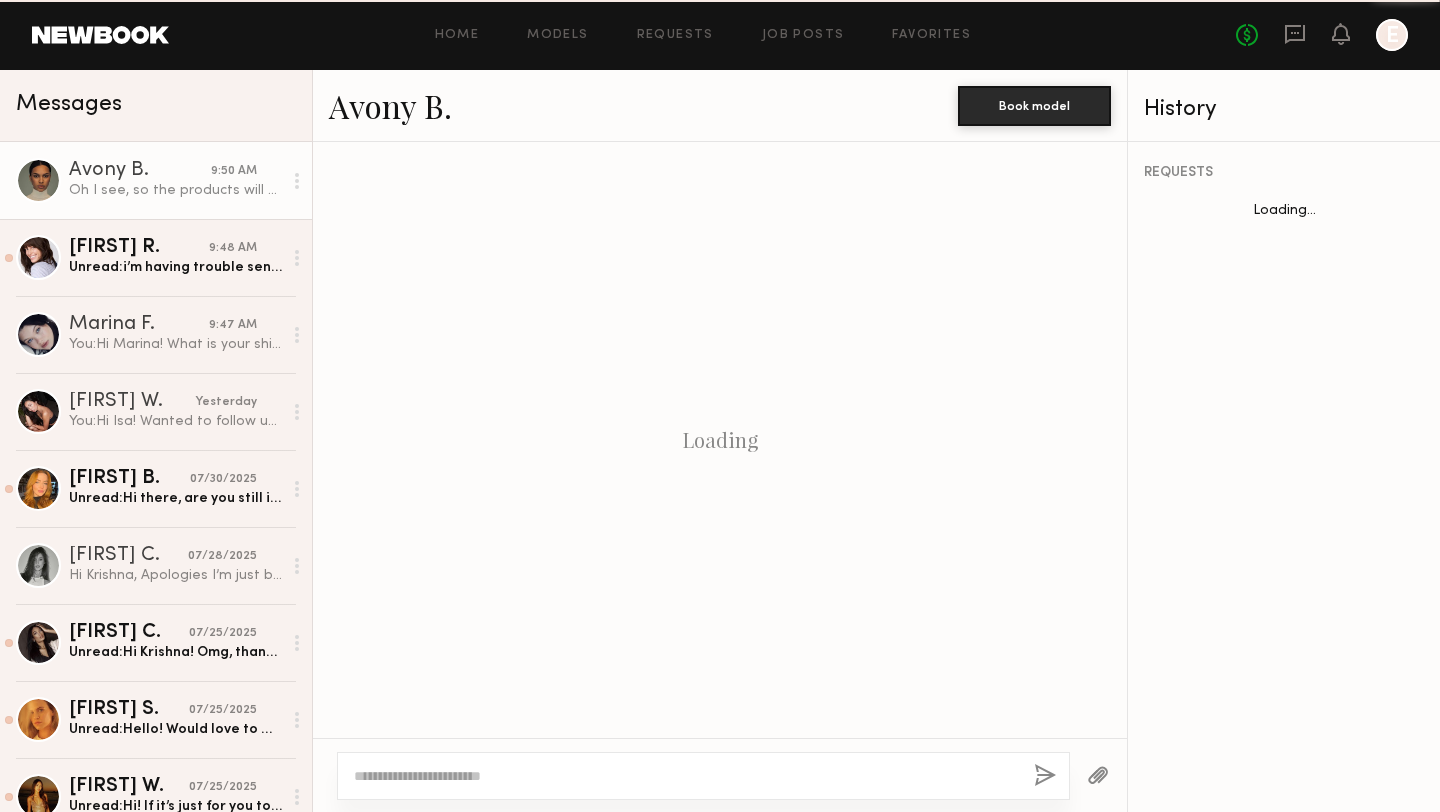 scroll, scrollTop: 984, scrollLeft: 0, axis: vertical 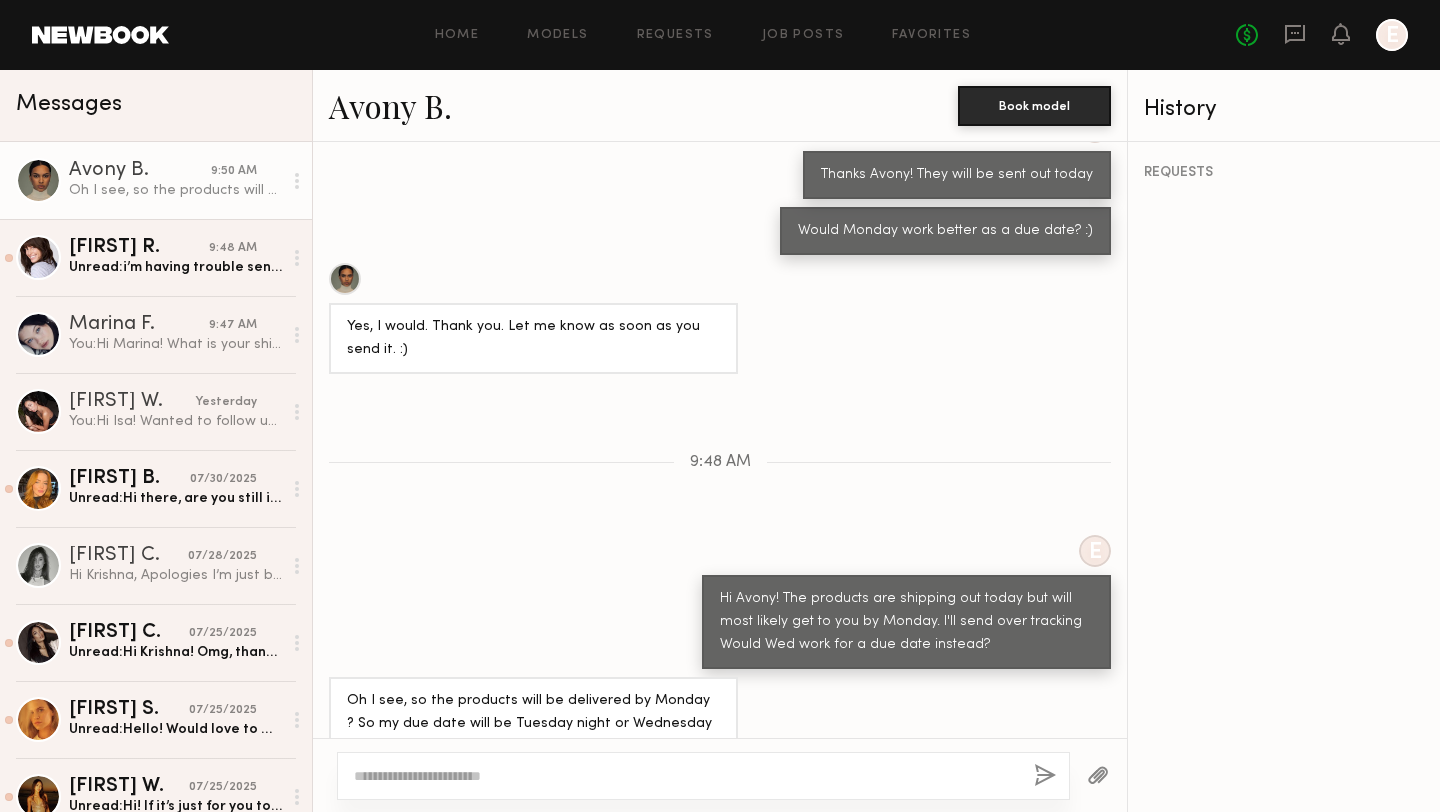 click 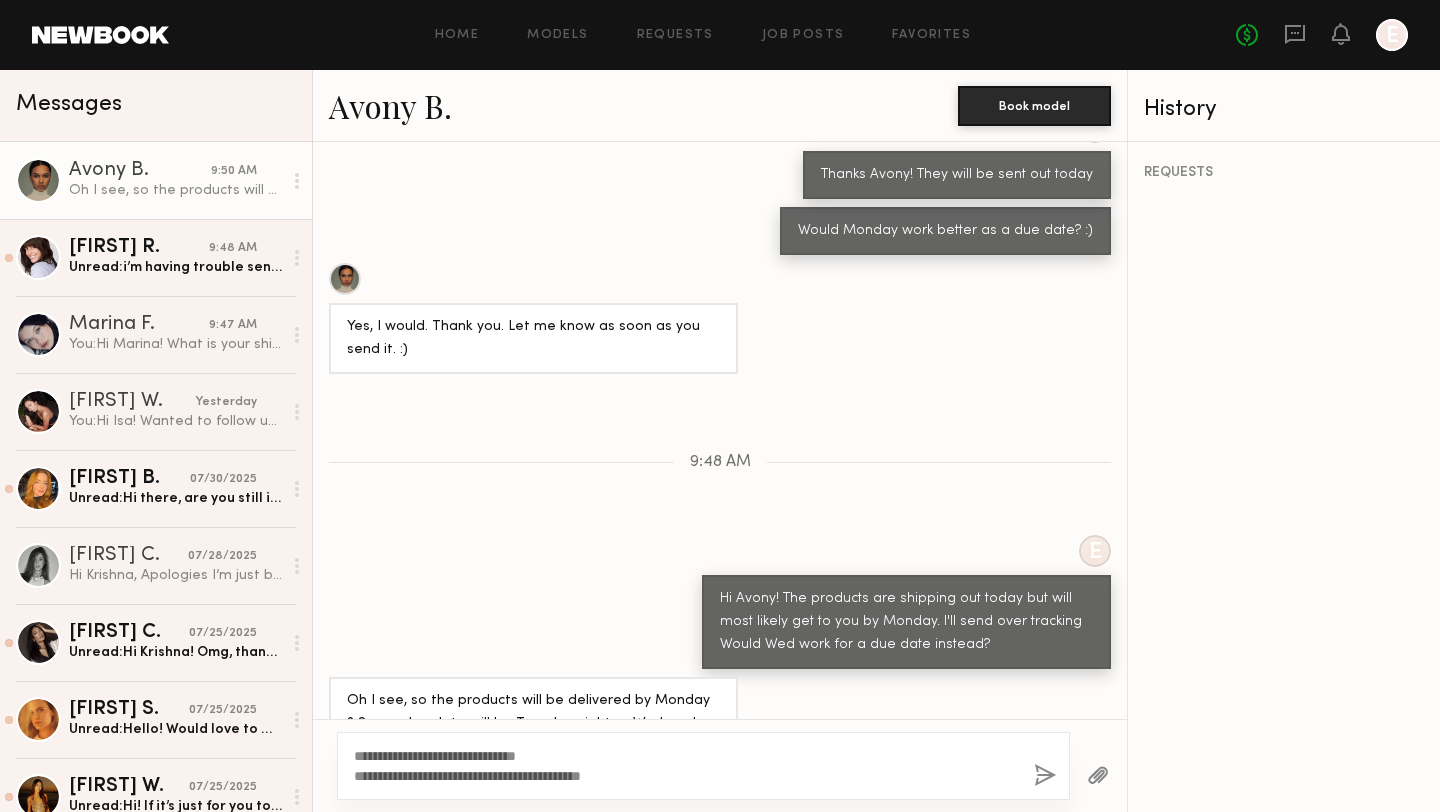 click on "**********" 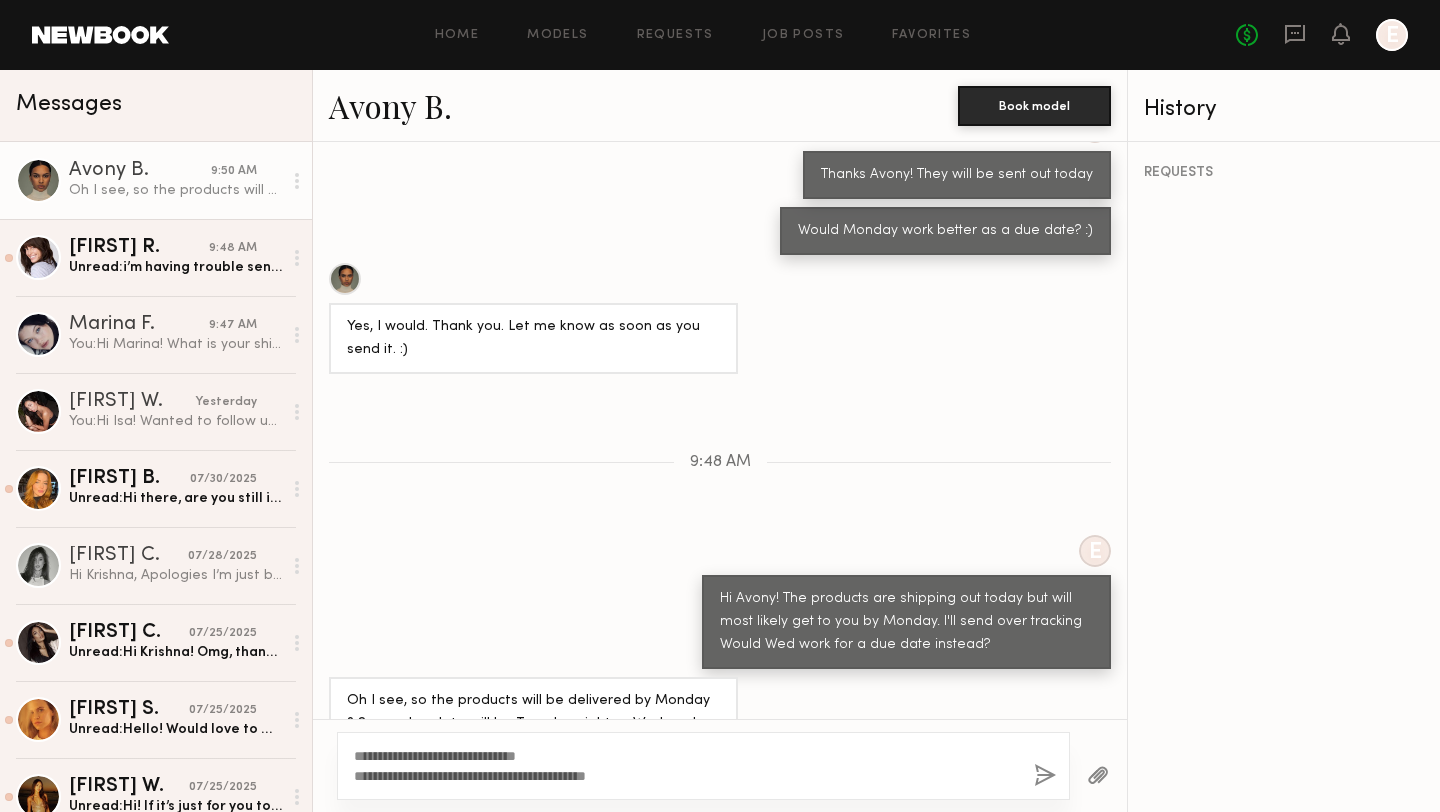 type on "**********" 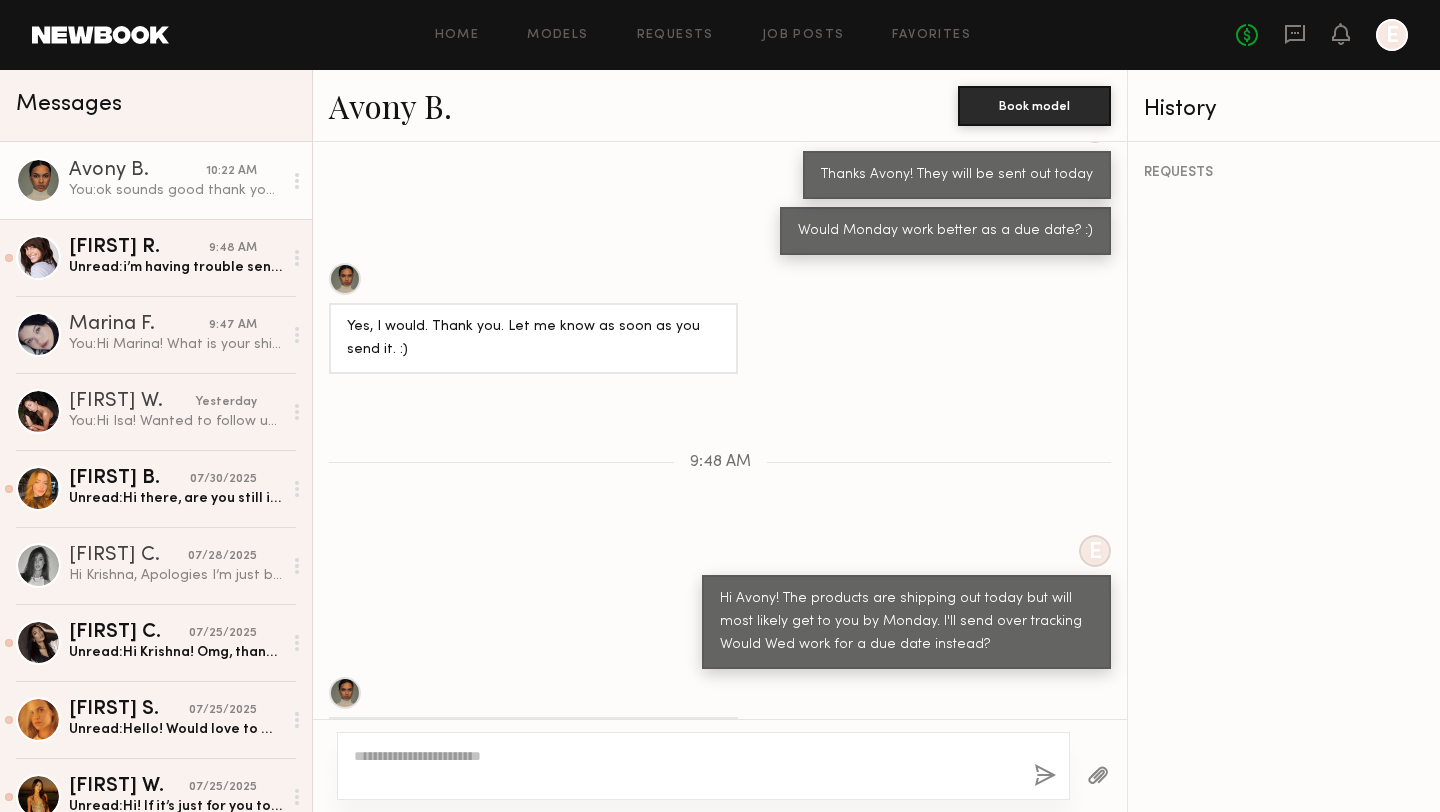 scroll, scrollTop: 1255, scrollLeft: 0, axis: vertical 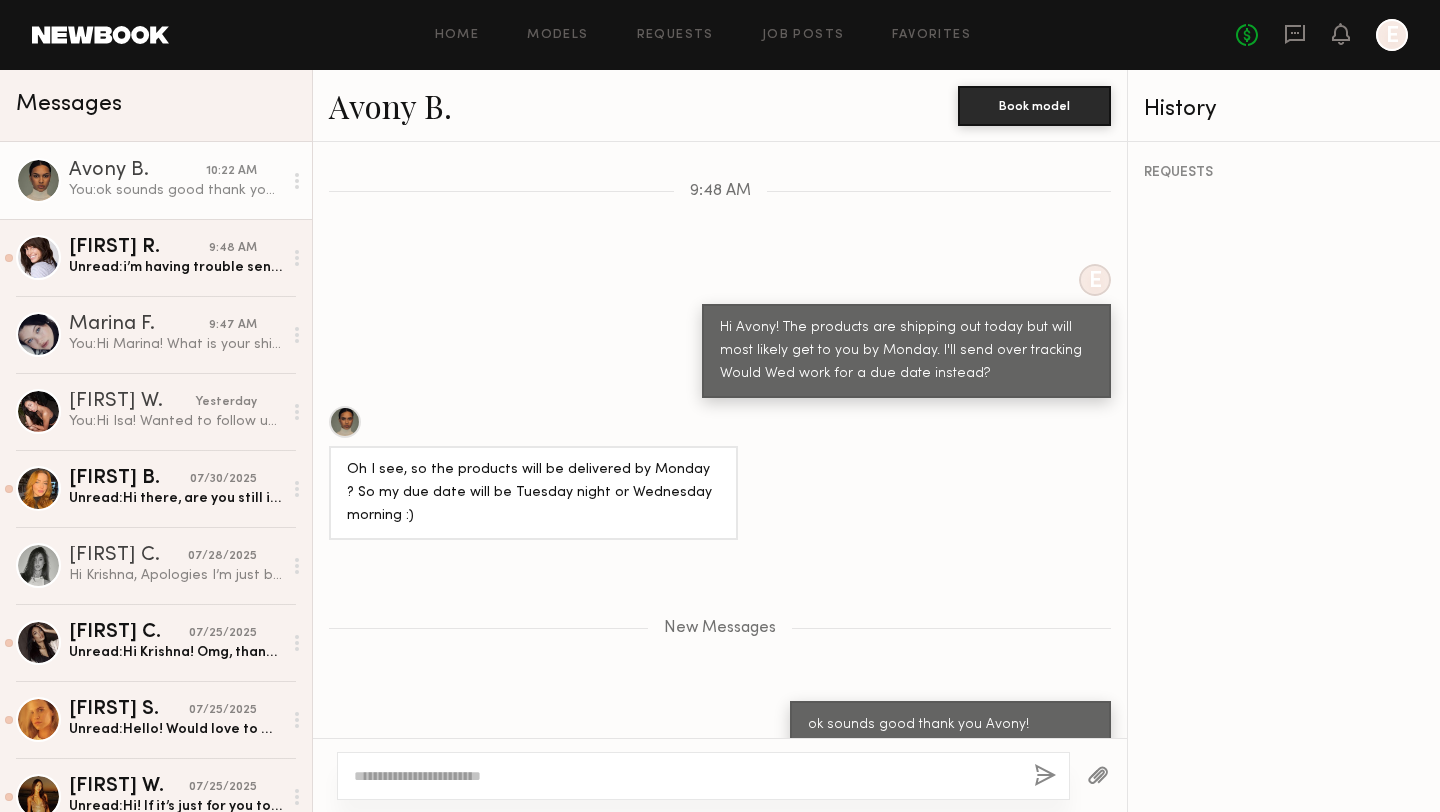 click 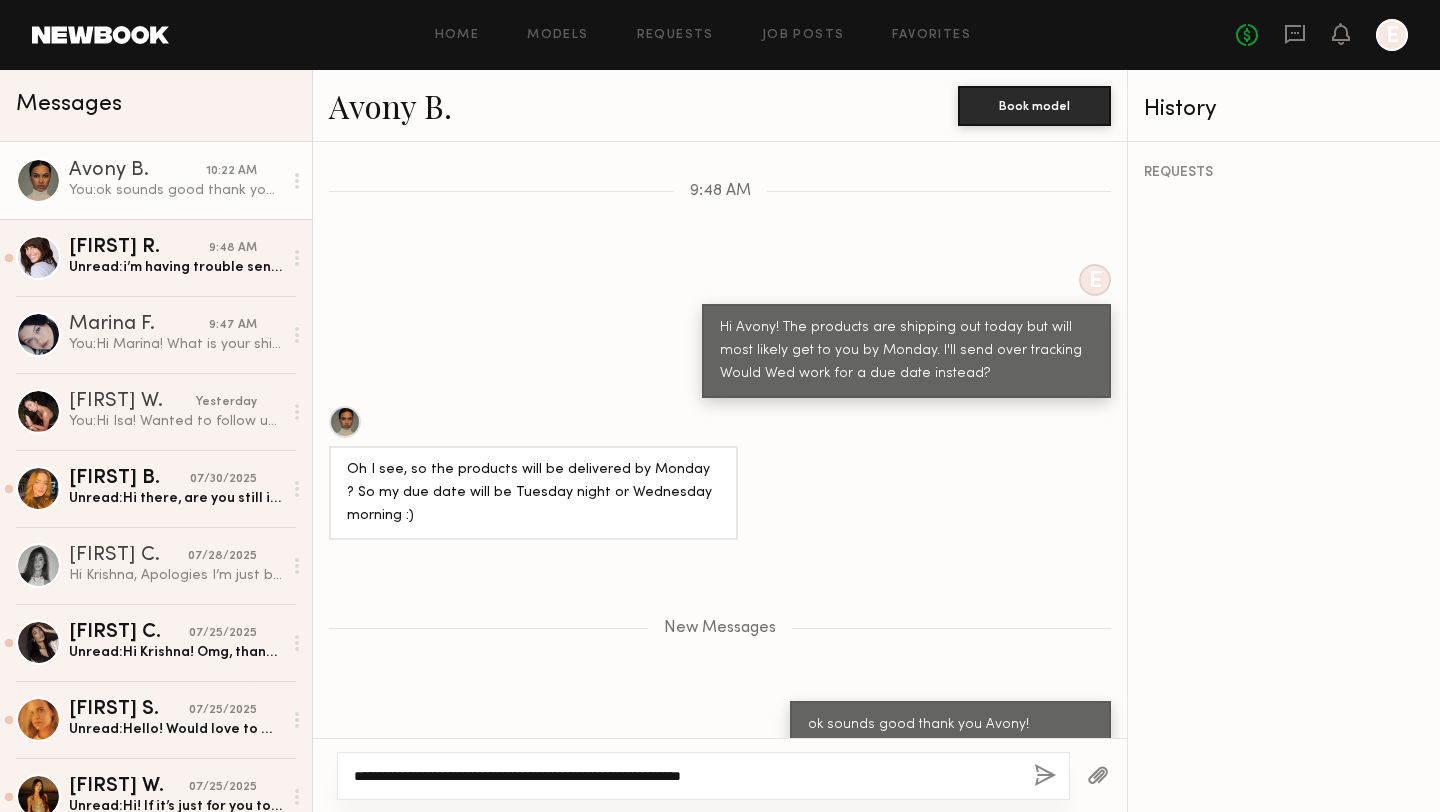 click on "**********" 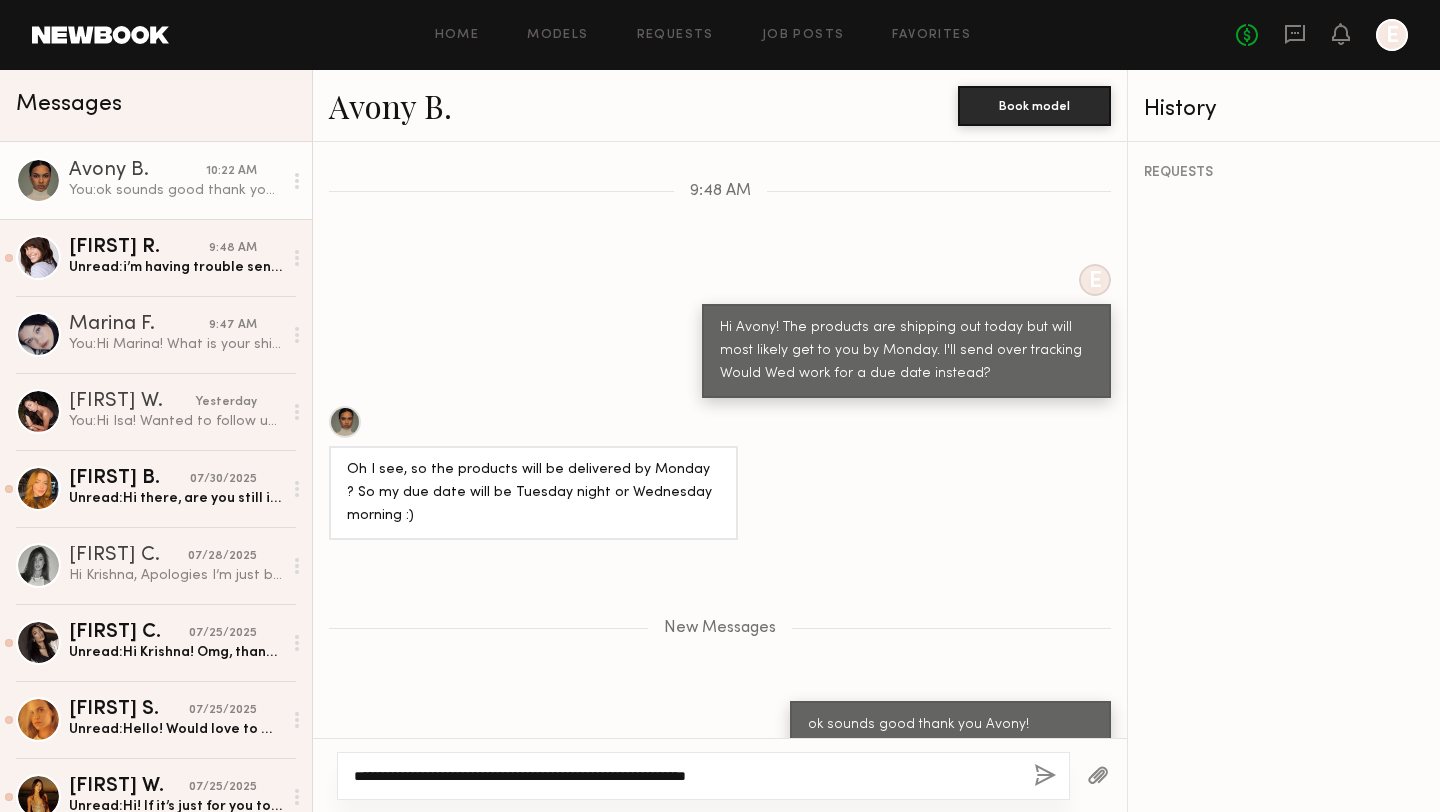 click on "**********" 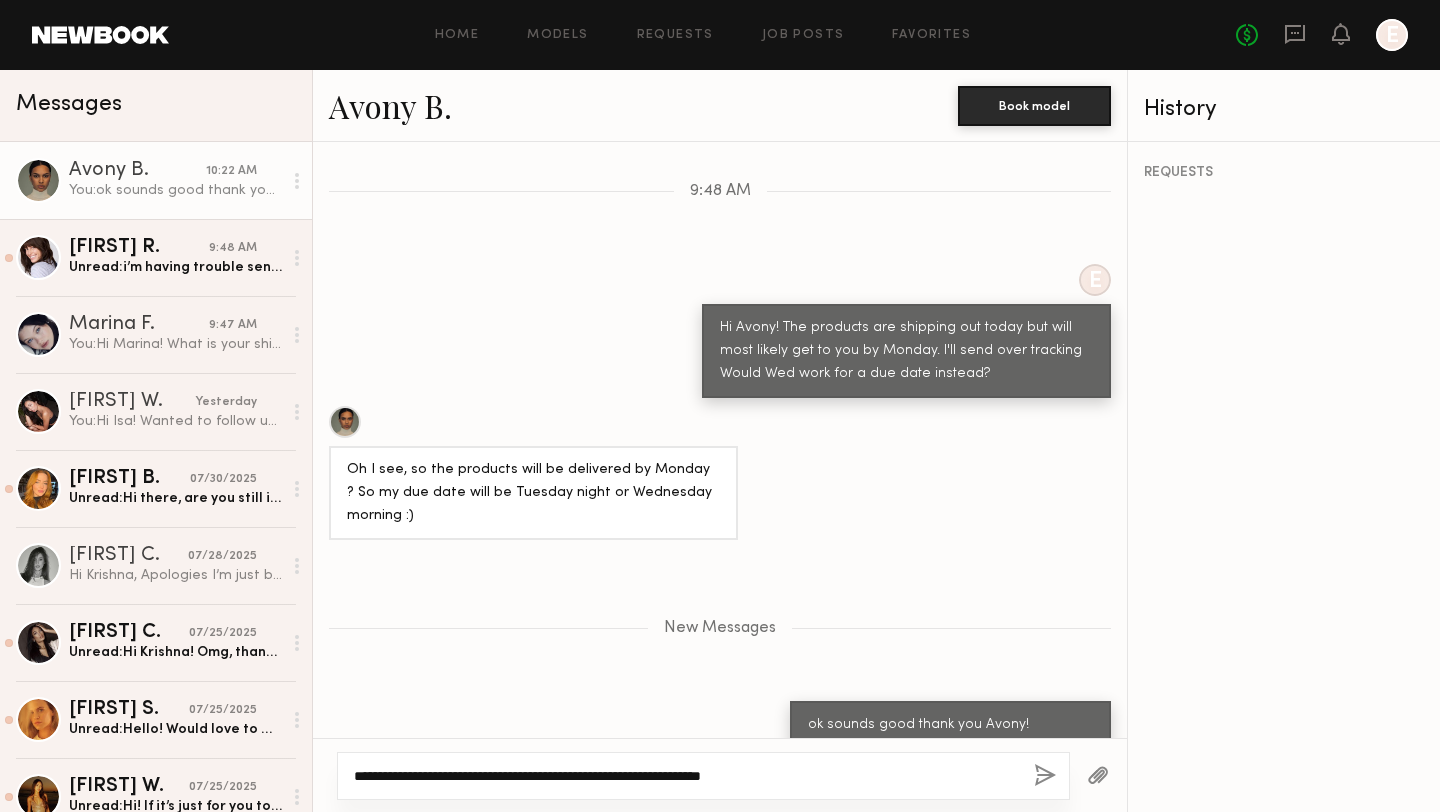 type on "**********" 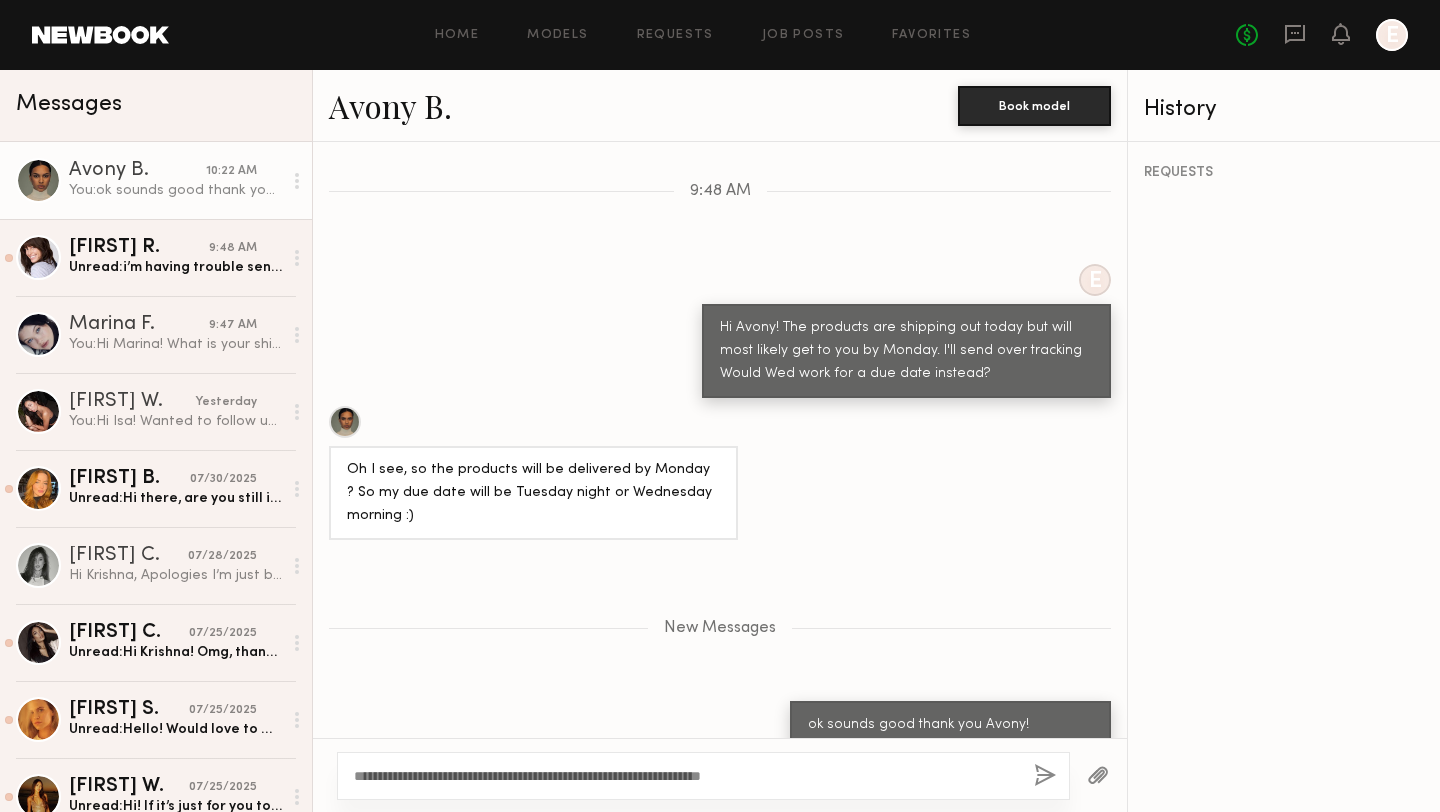 click 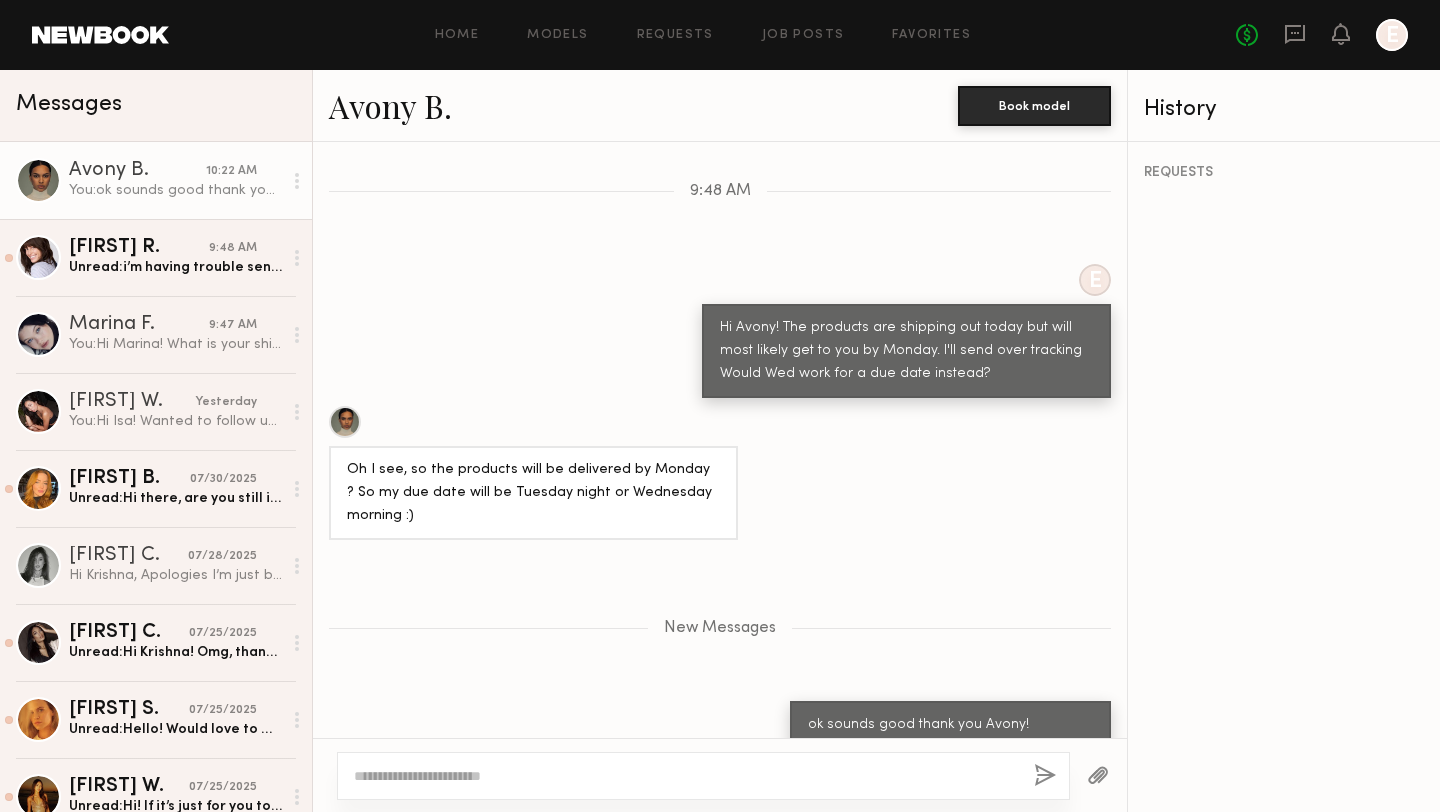 scroll, scrollTop: 1374, scrollLeft: 0, axis: vertical 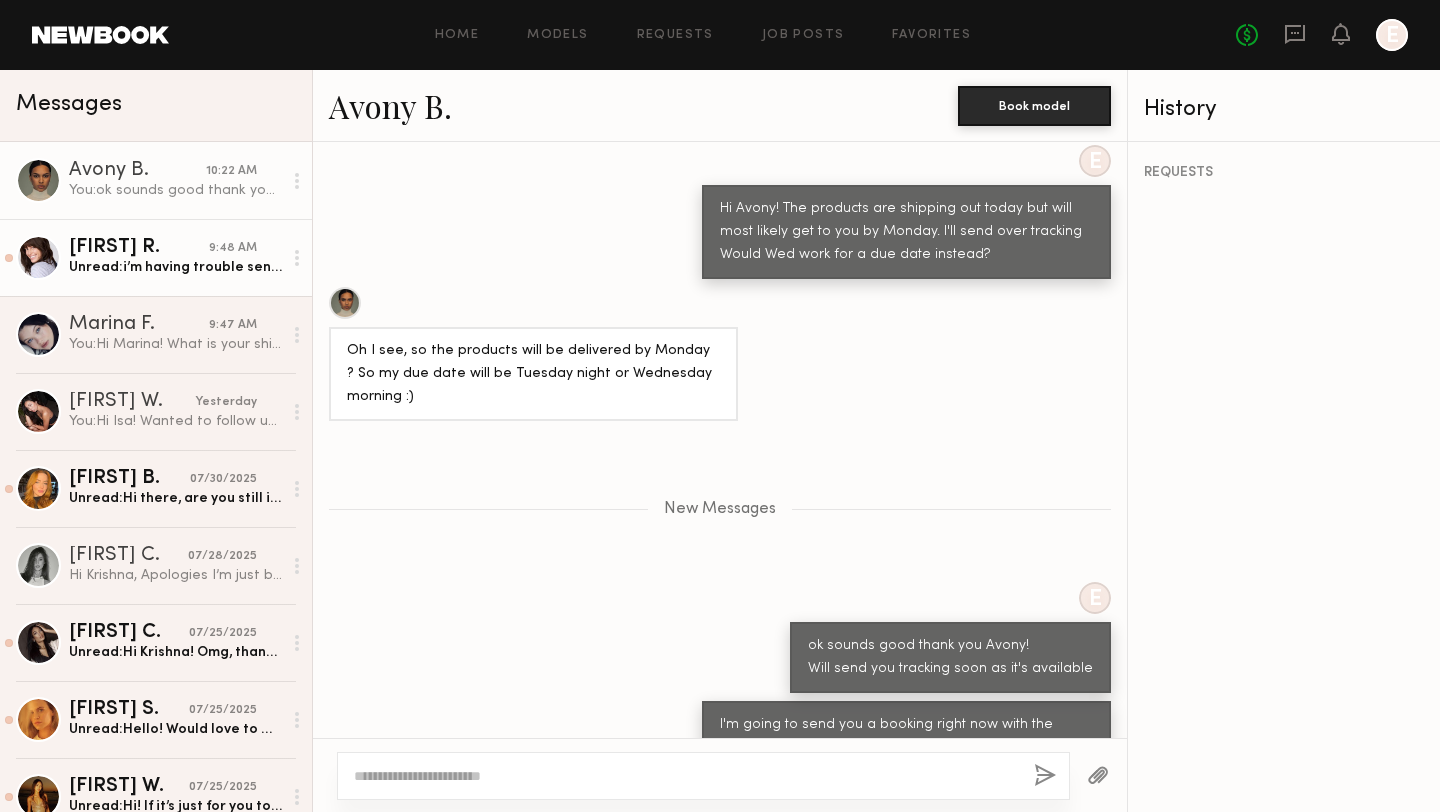 click on "[FIRST] [LAST]" 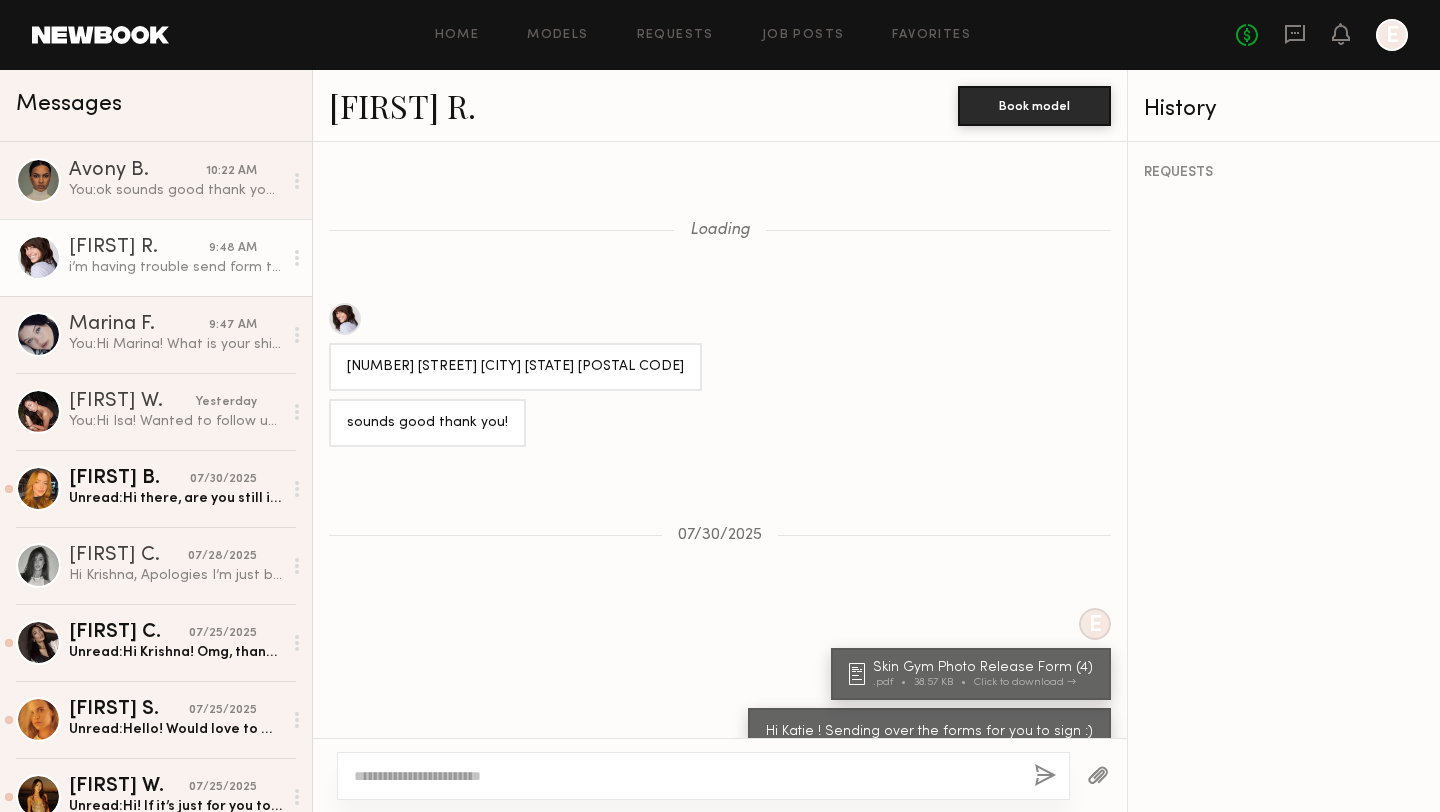 scroll, scrollTop: 861, scrollLeft: 0, axis: vertical 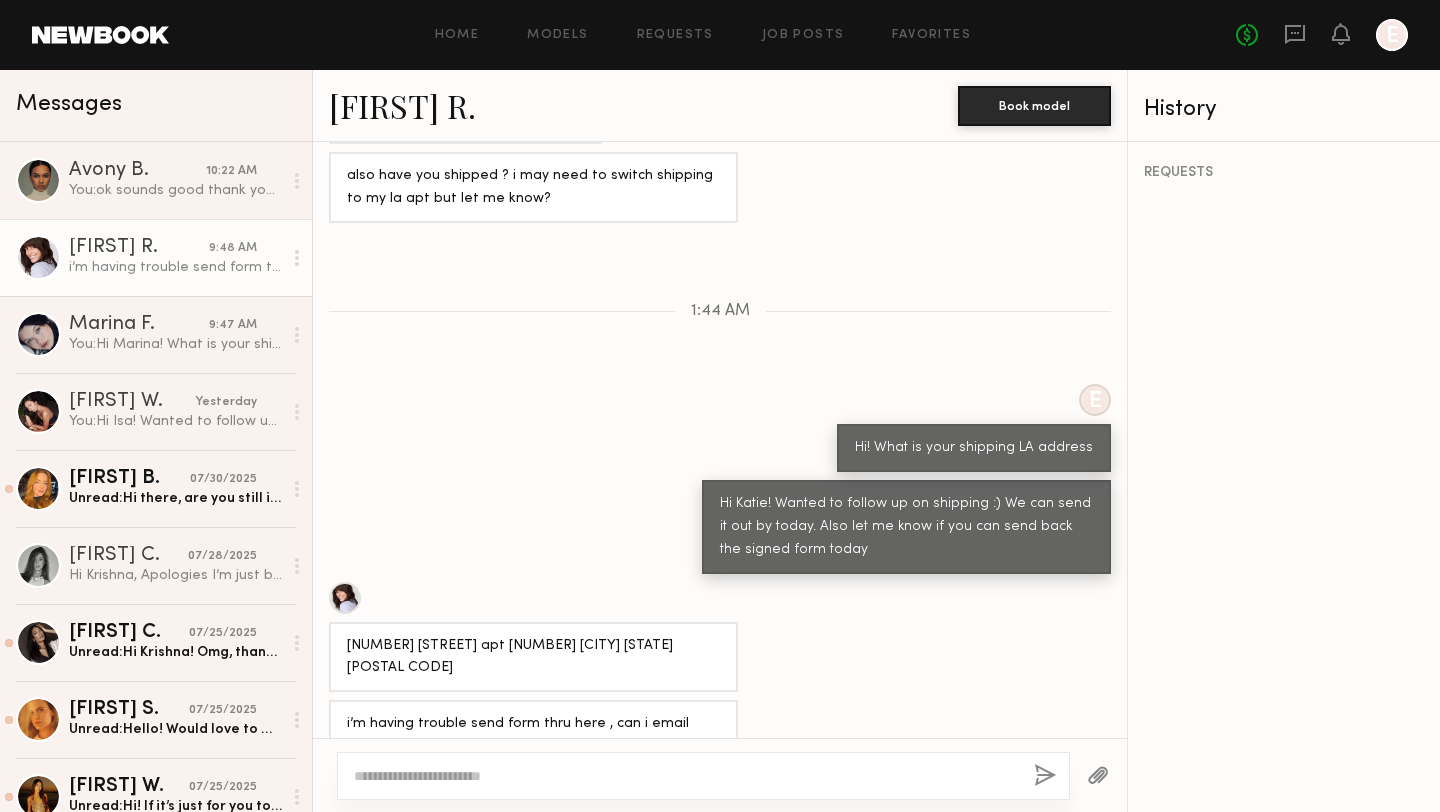 click 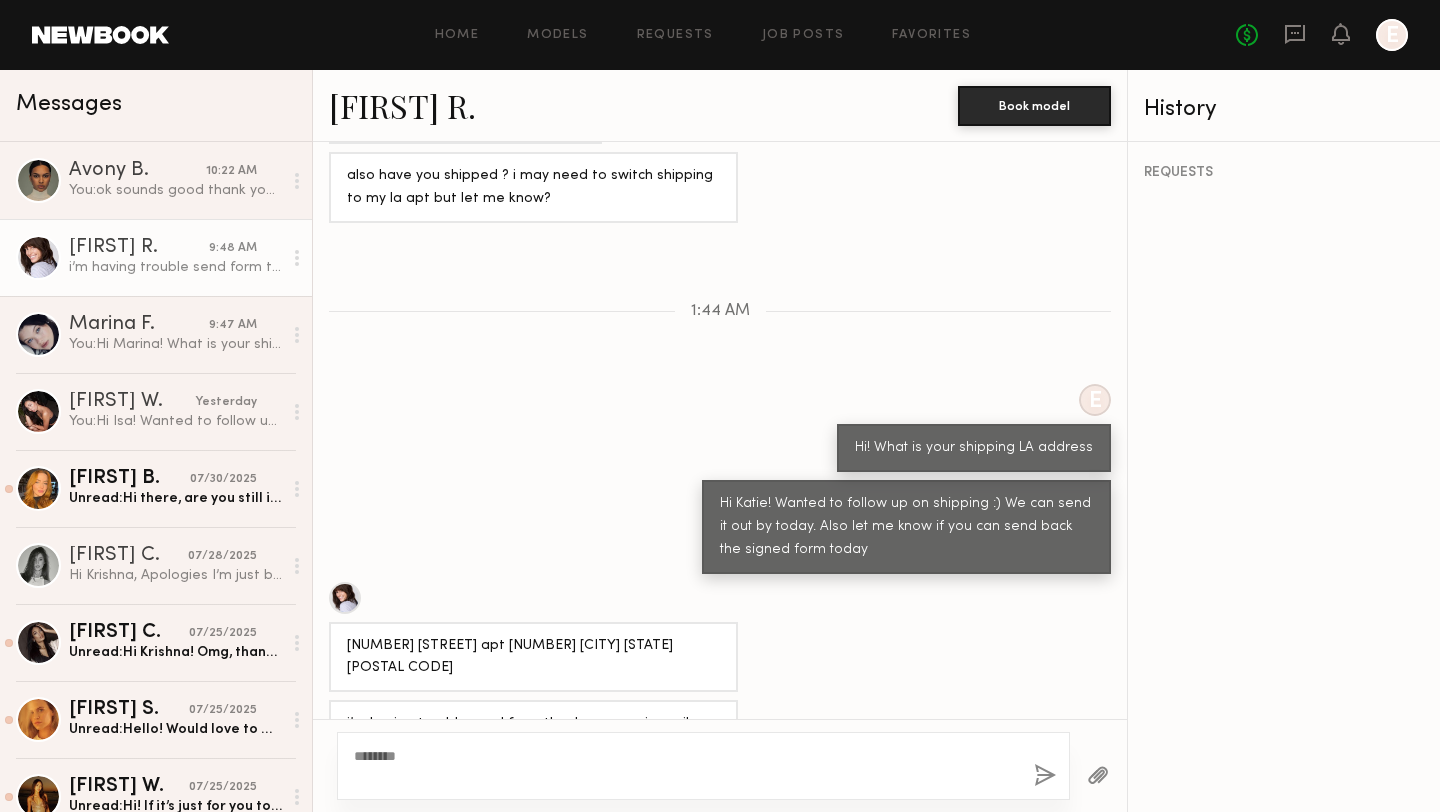 type on "******" 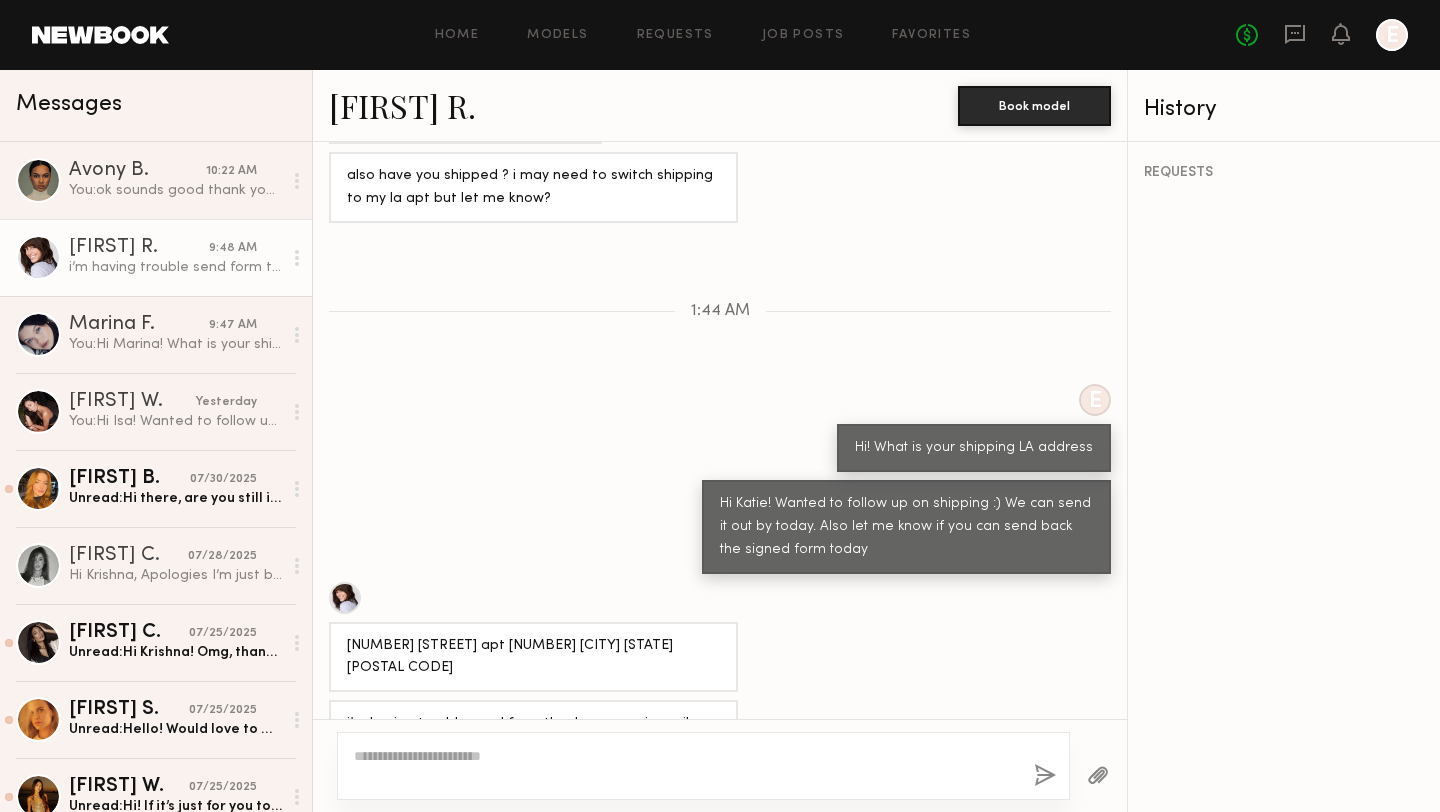 scroll, scrollTop: 1069, scrollLeft: 0, axis: vertical 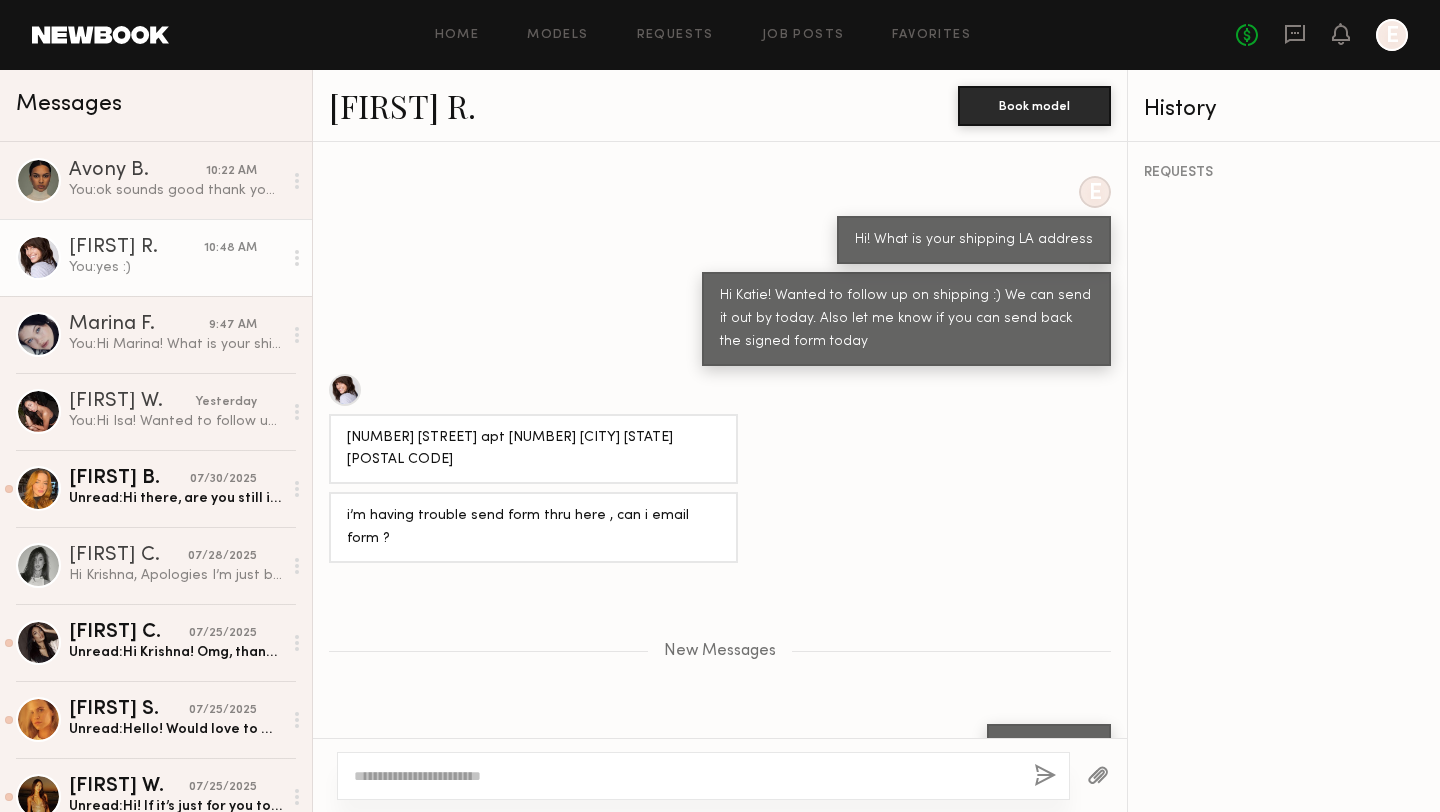 type 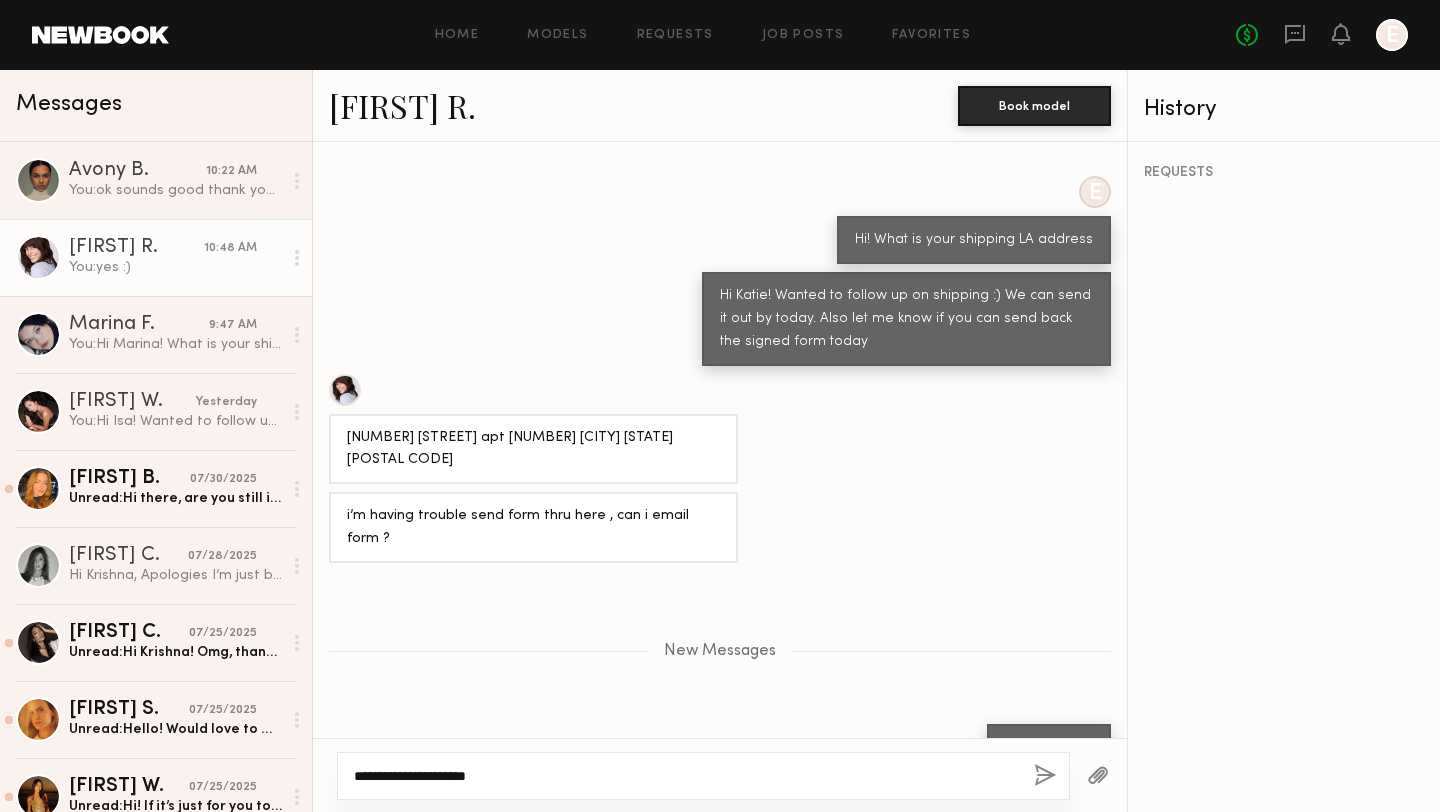 type on "**********" 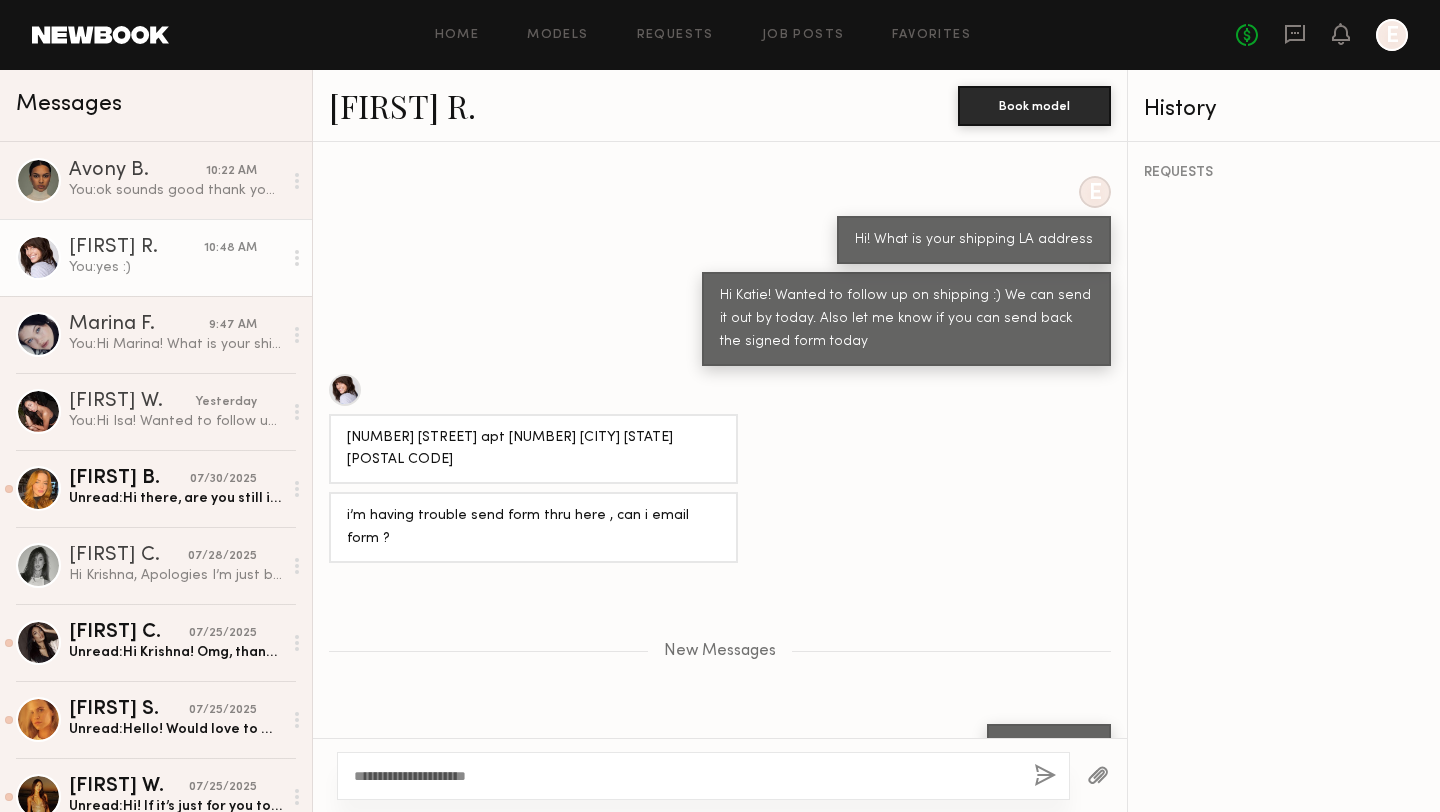 click on "**********" 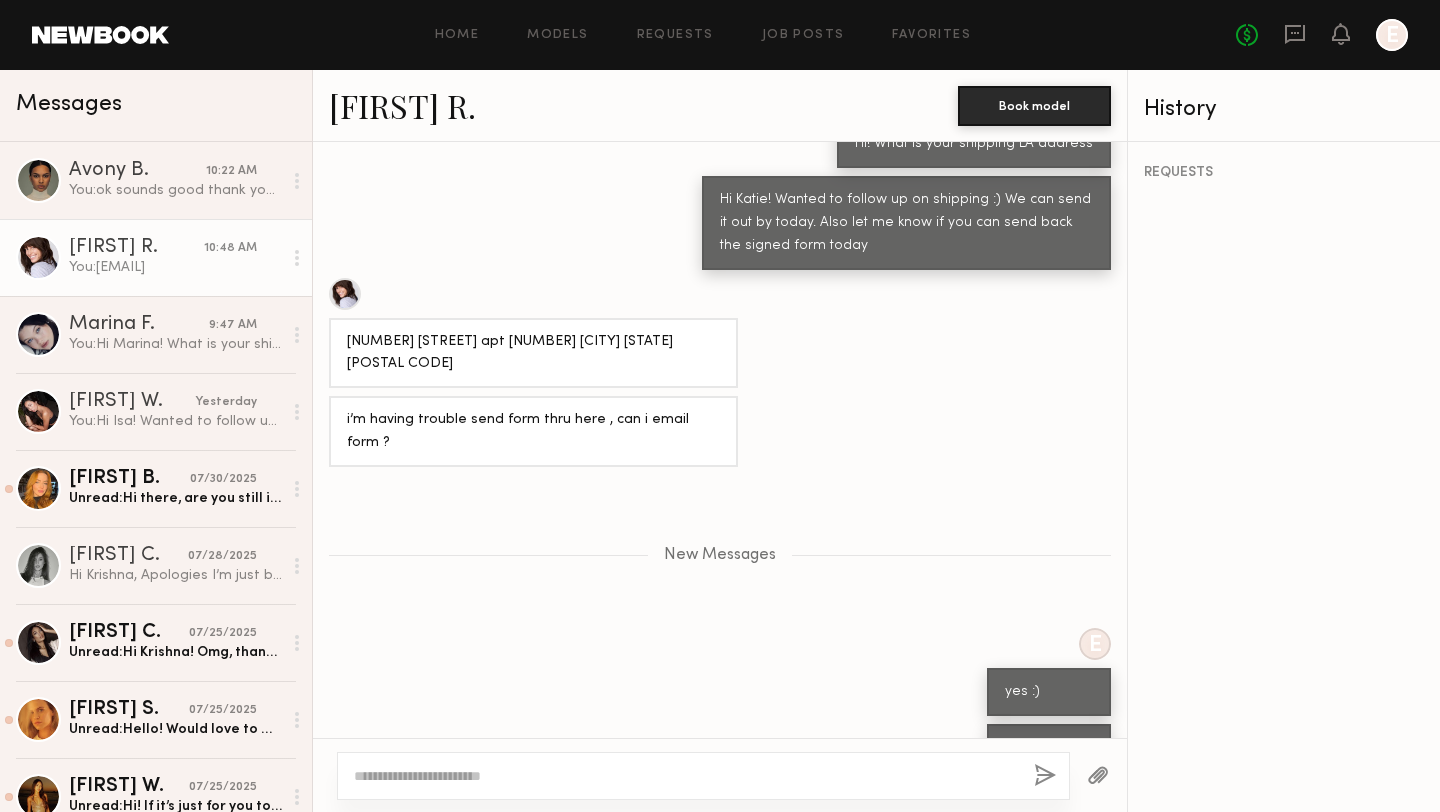scroll, scrollTop: 1289, scrollLeft: 0, axis: vertical 